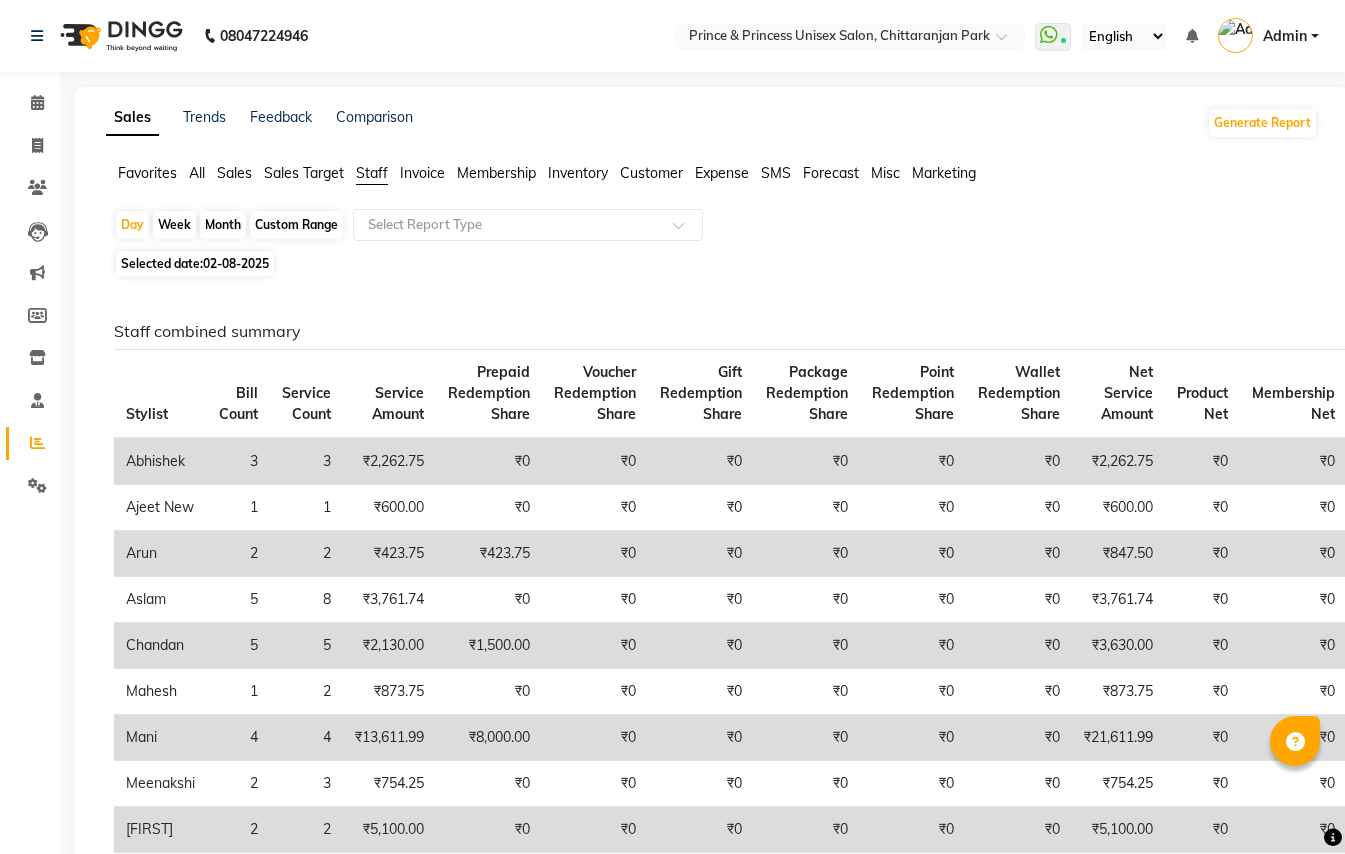 scroll, scrollTop: 133, scrollLeft: 0, axis: vertical 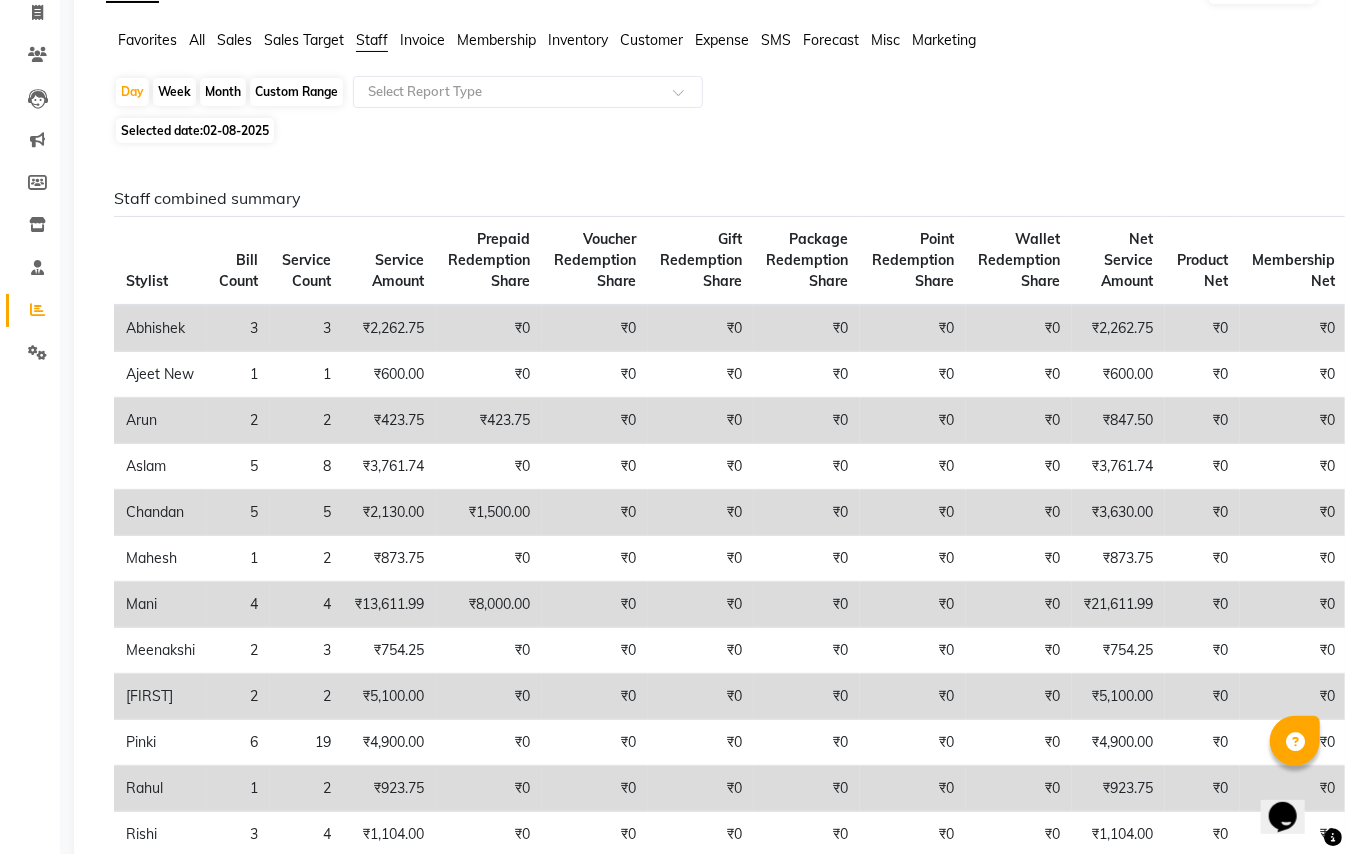 drag, startPoint x: 700, startPoint y: 124, endPoint x: 504, endPoint y: 160, distance: 199.2787 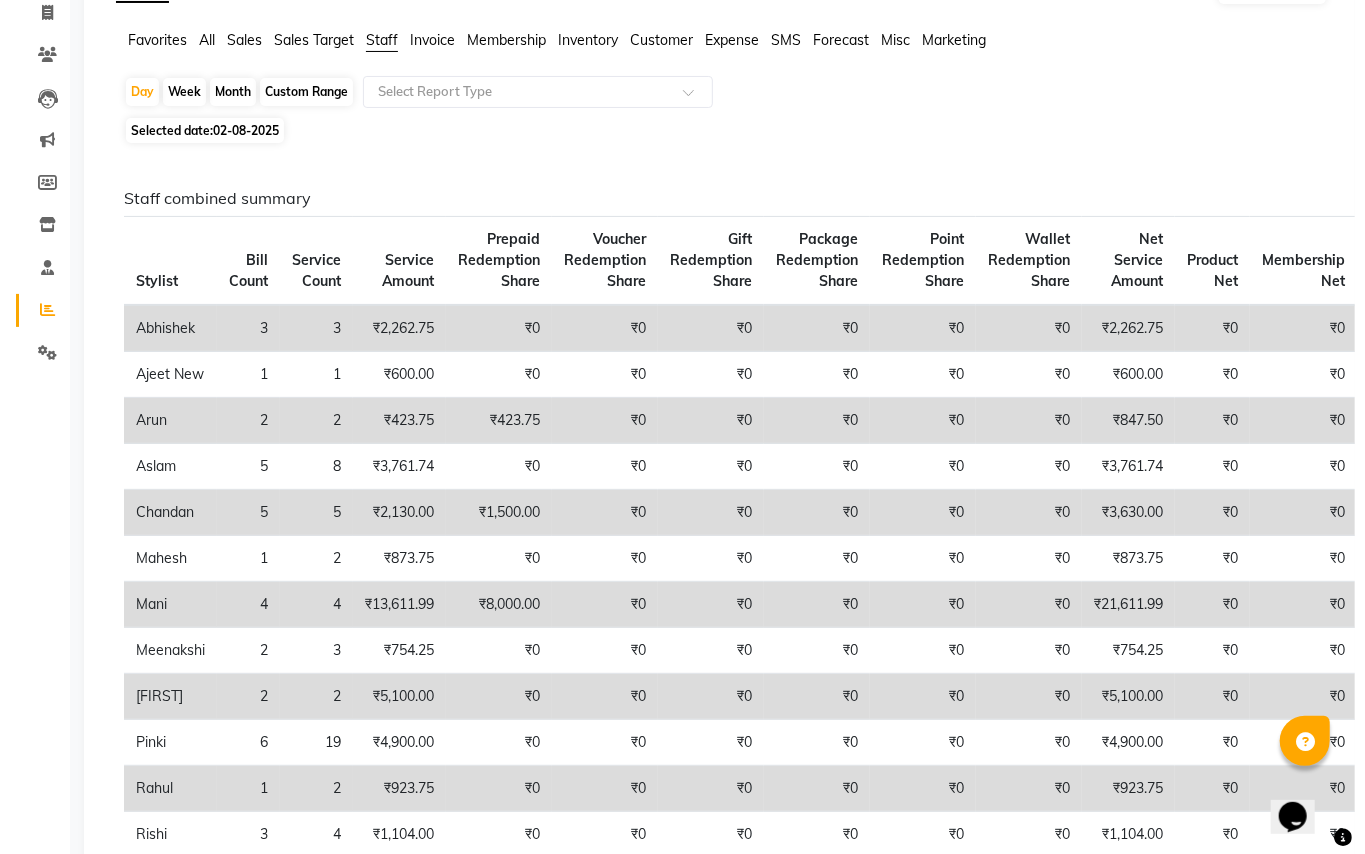 scroll, scrollTop: 0, scrollLeft: 0, axis: both 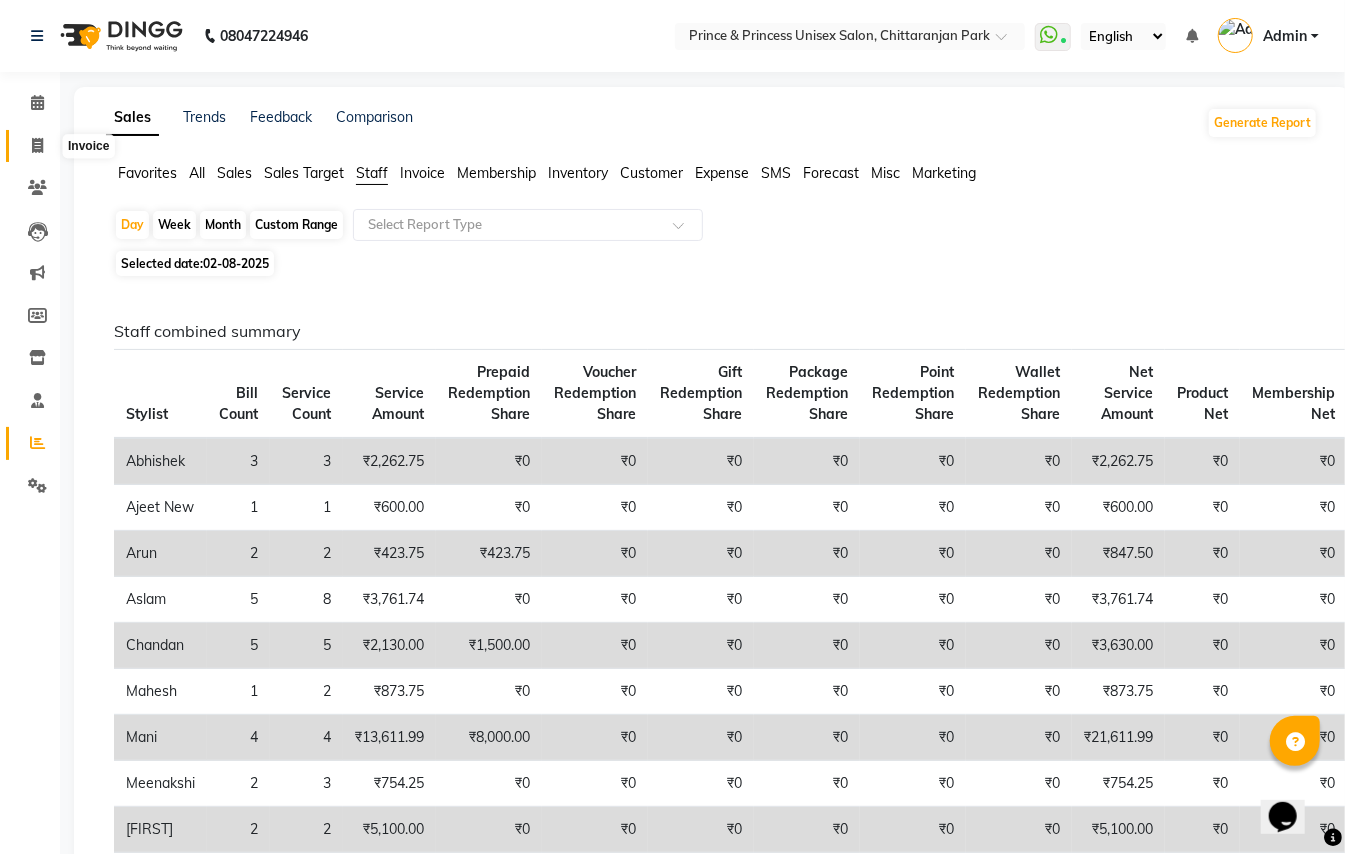 click 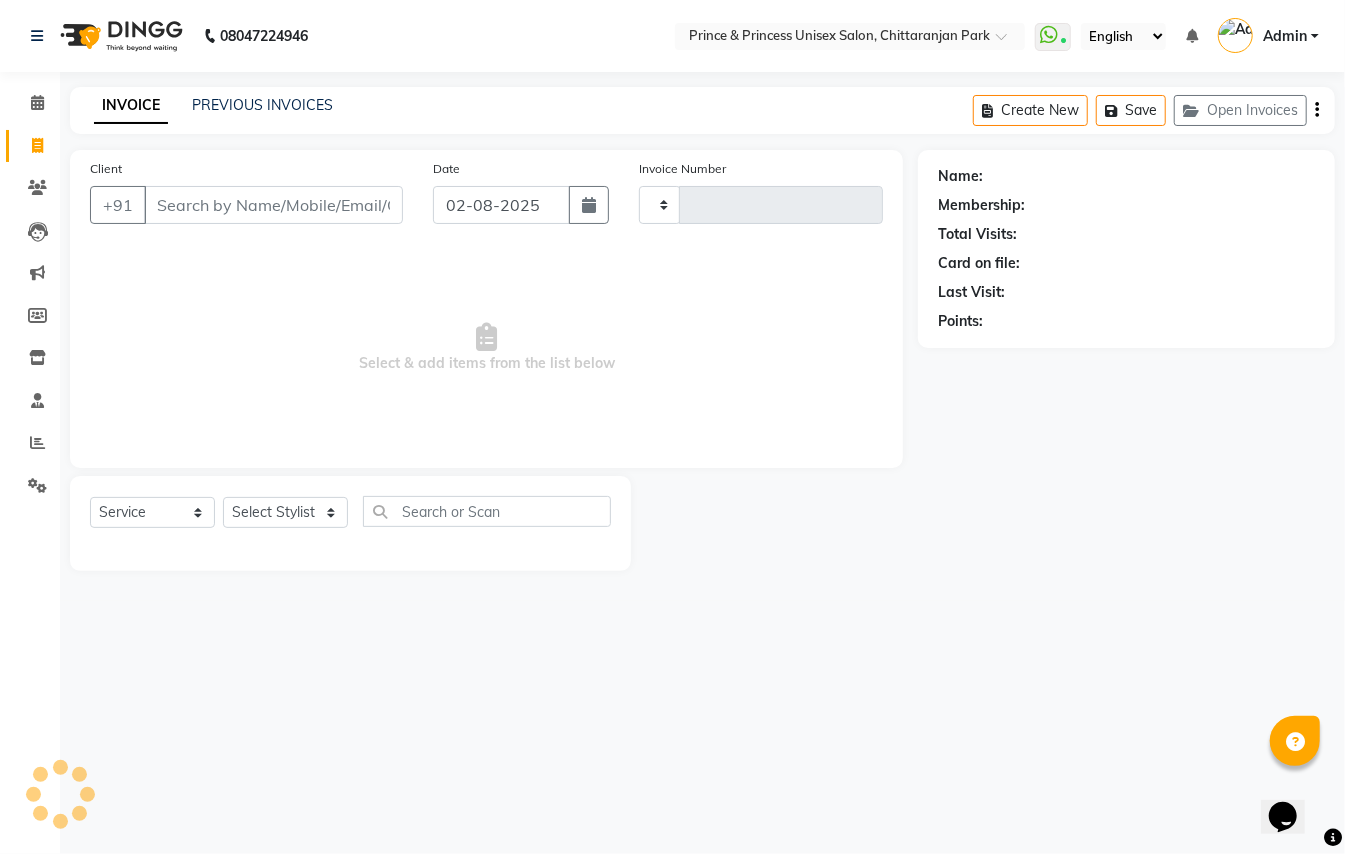 type on "2901" 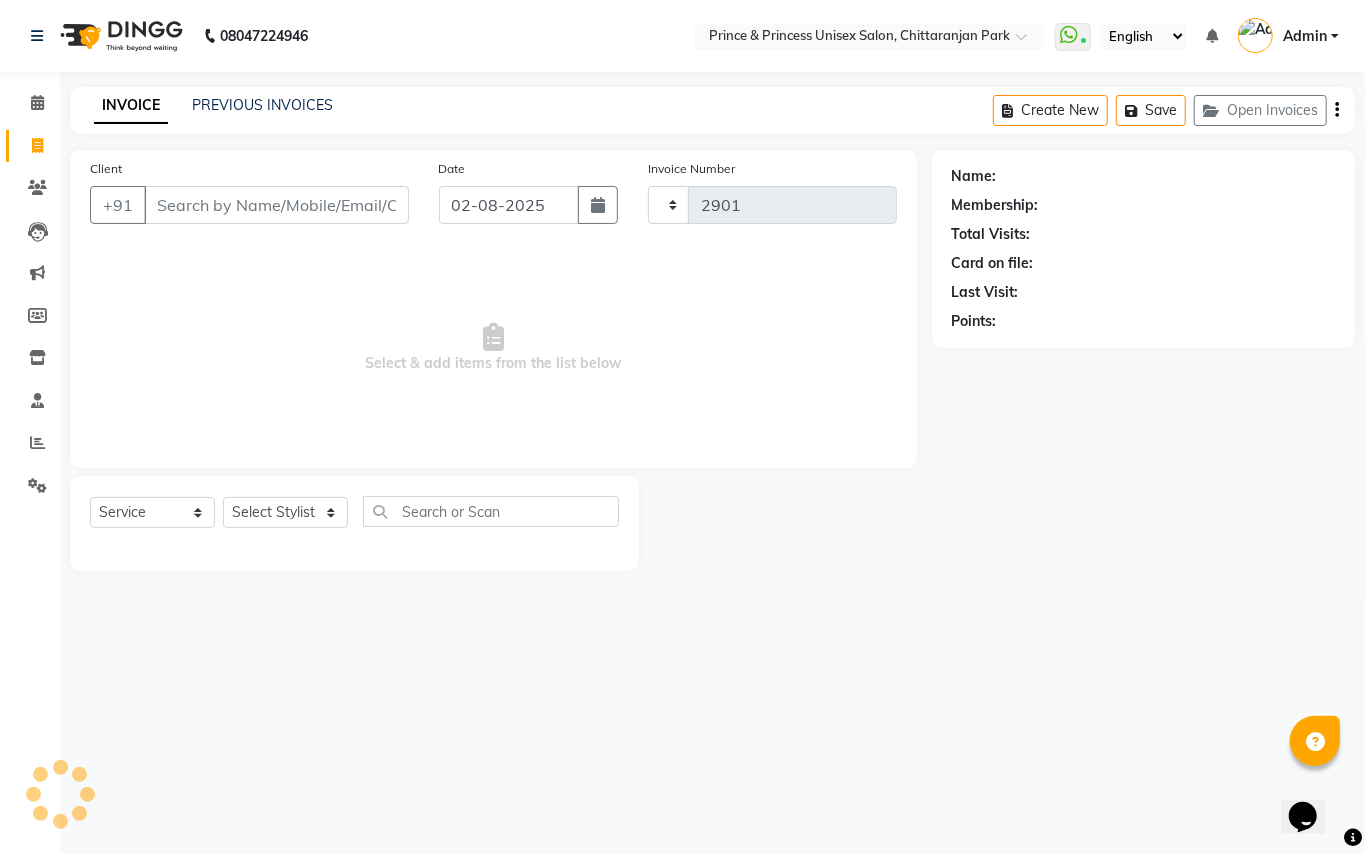 select on "3760" 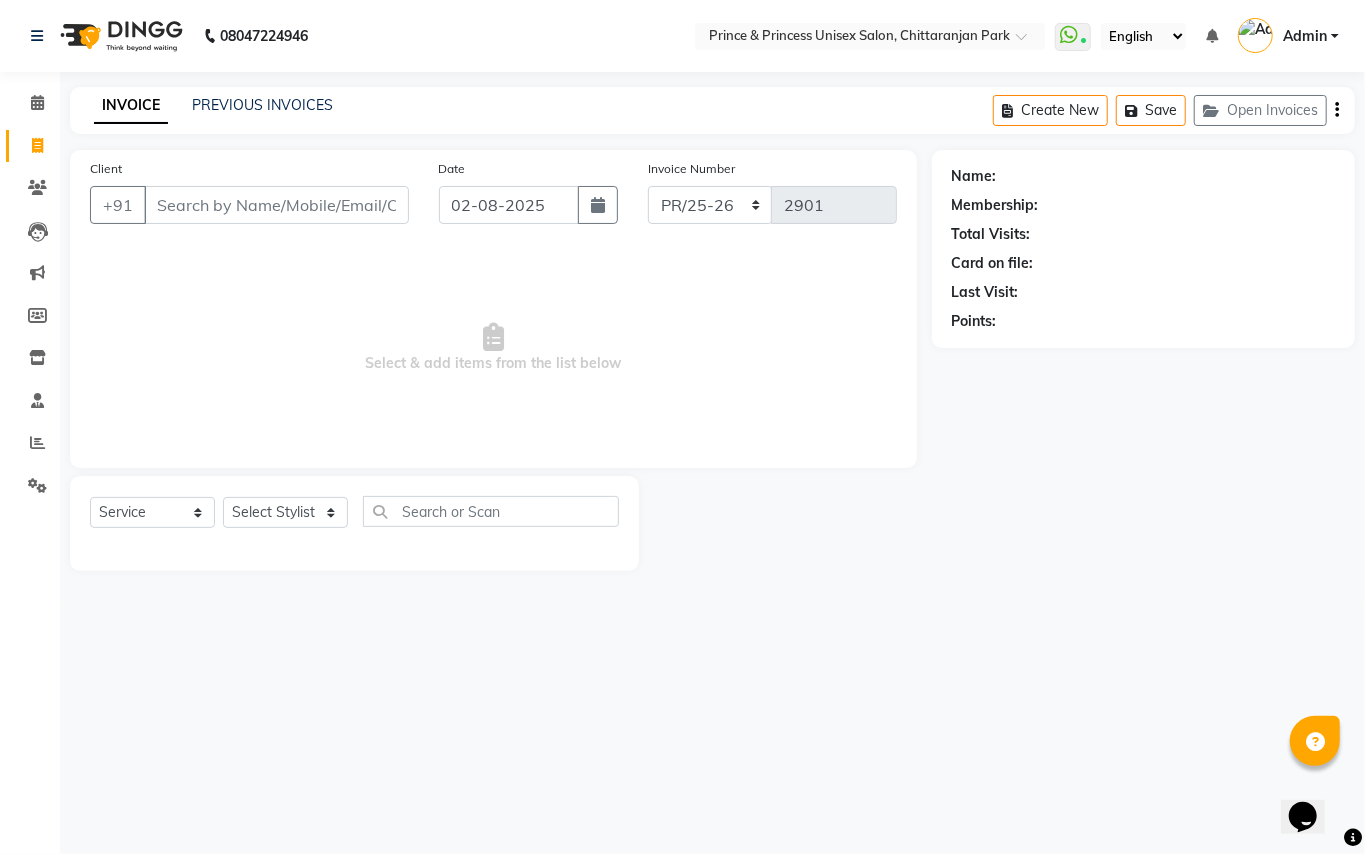 drag, startPoint x: 329, startPoint y: 209, endPoint x: 336, endPoint y: 200, distance: 11.401754 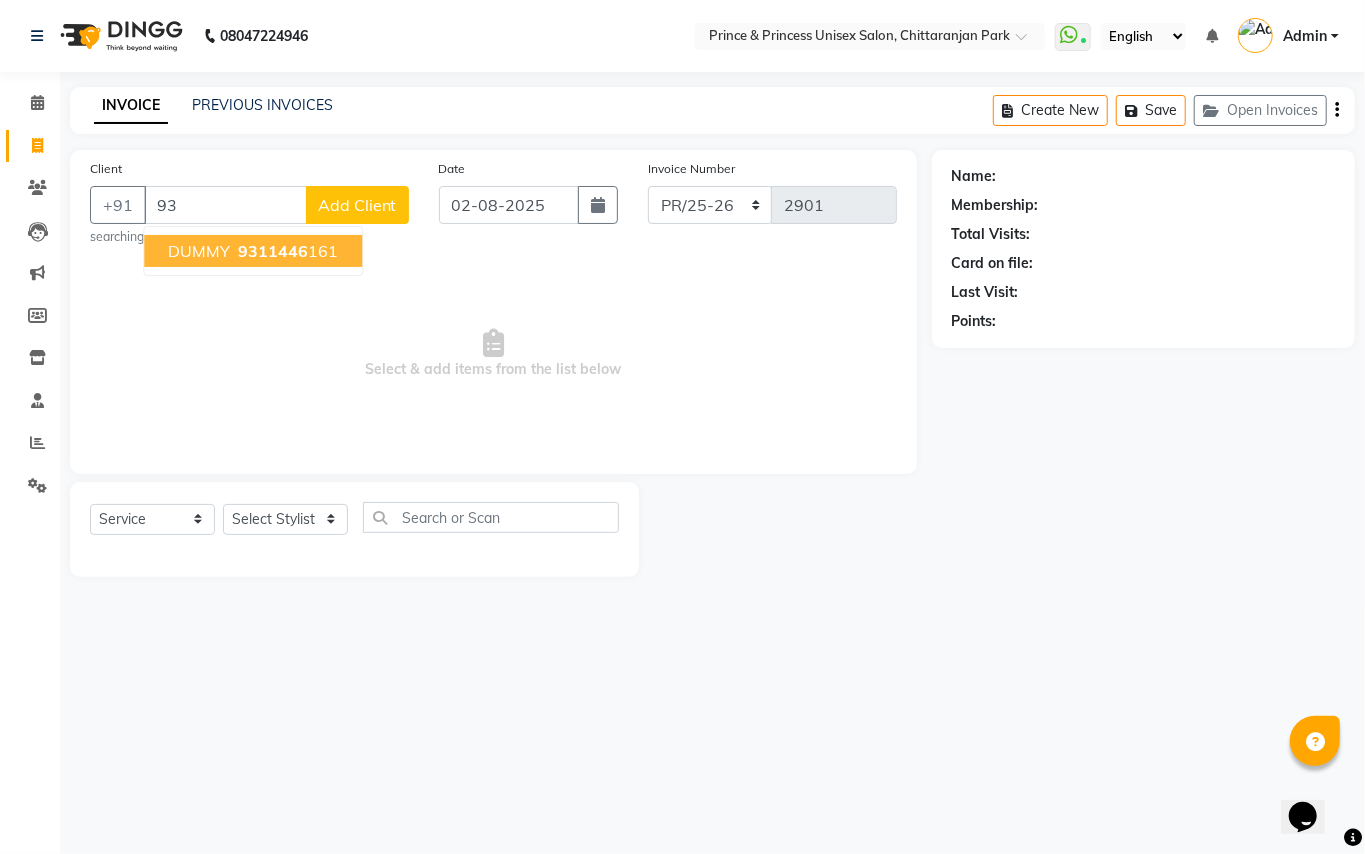 type on "9" 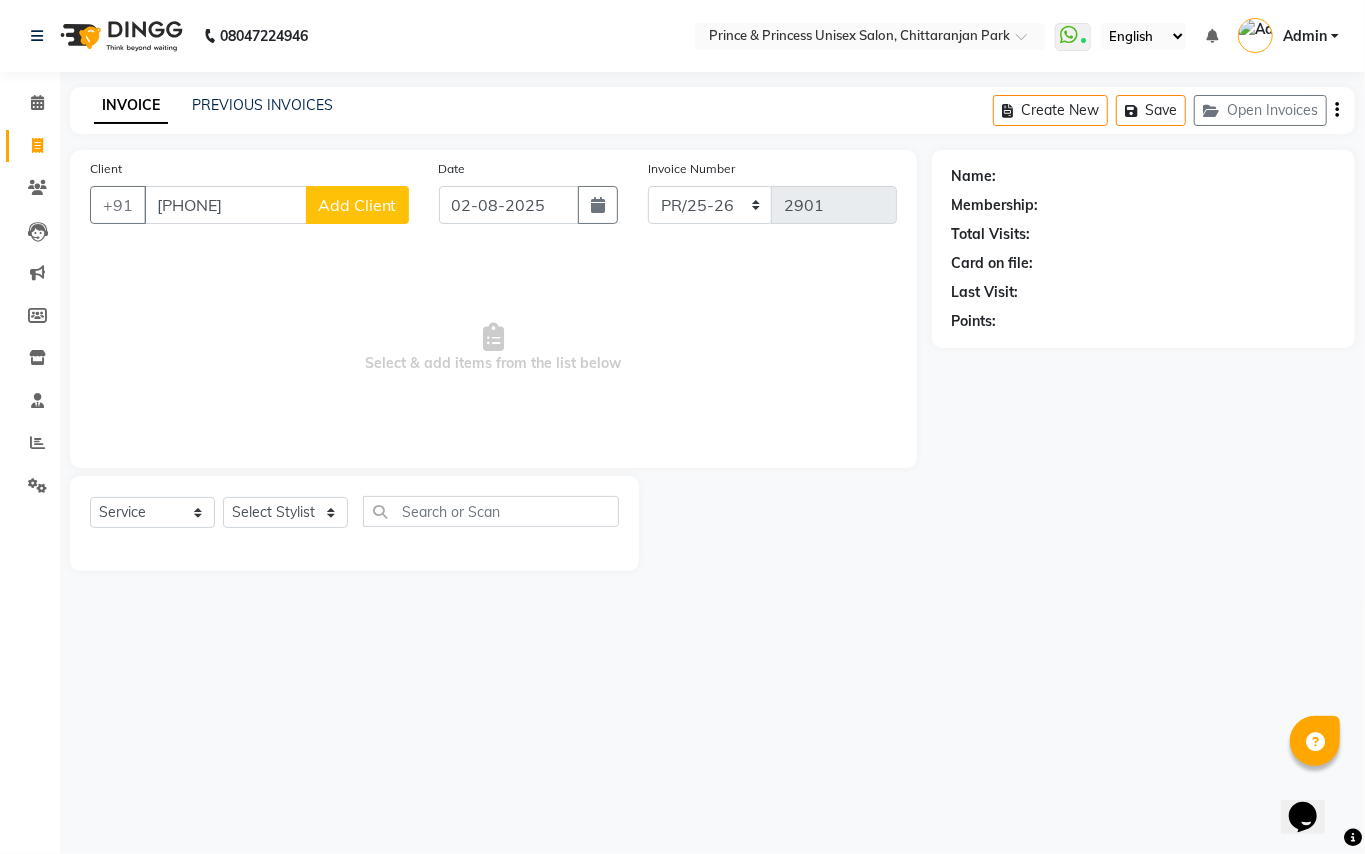 type on "[PHONE]" 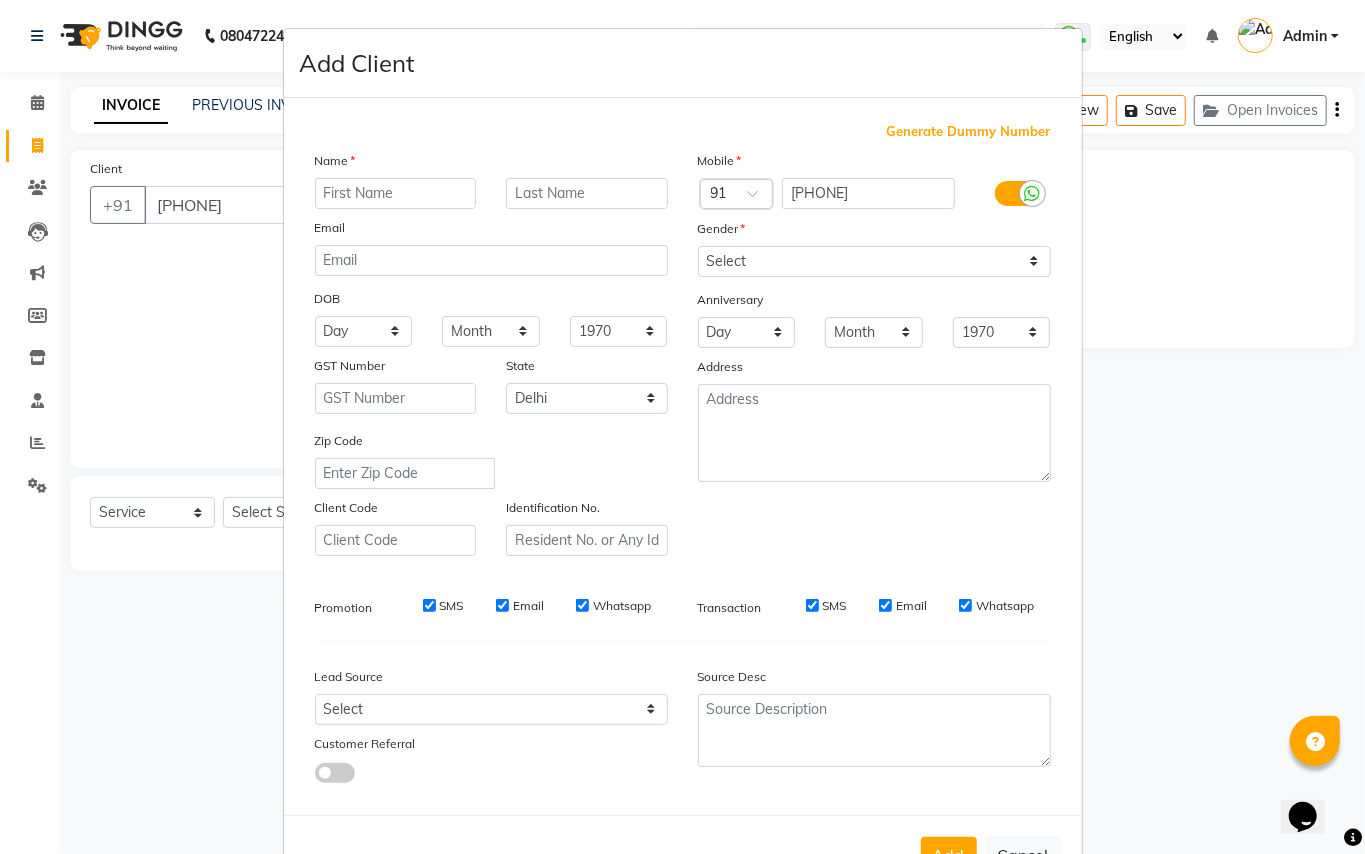 click at bounding box center [396, 193] 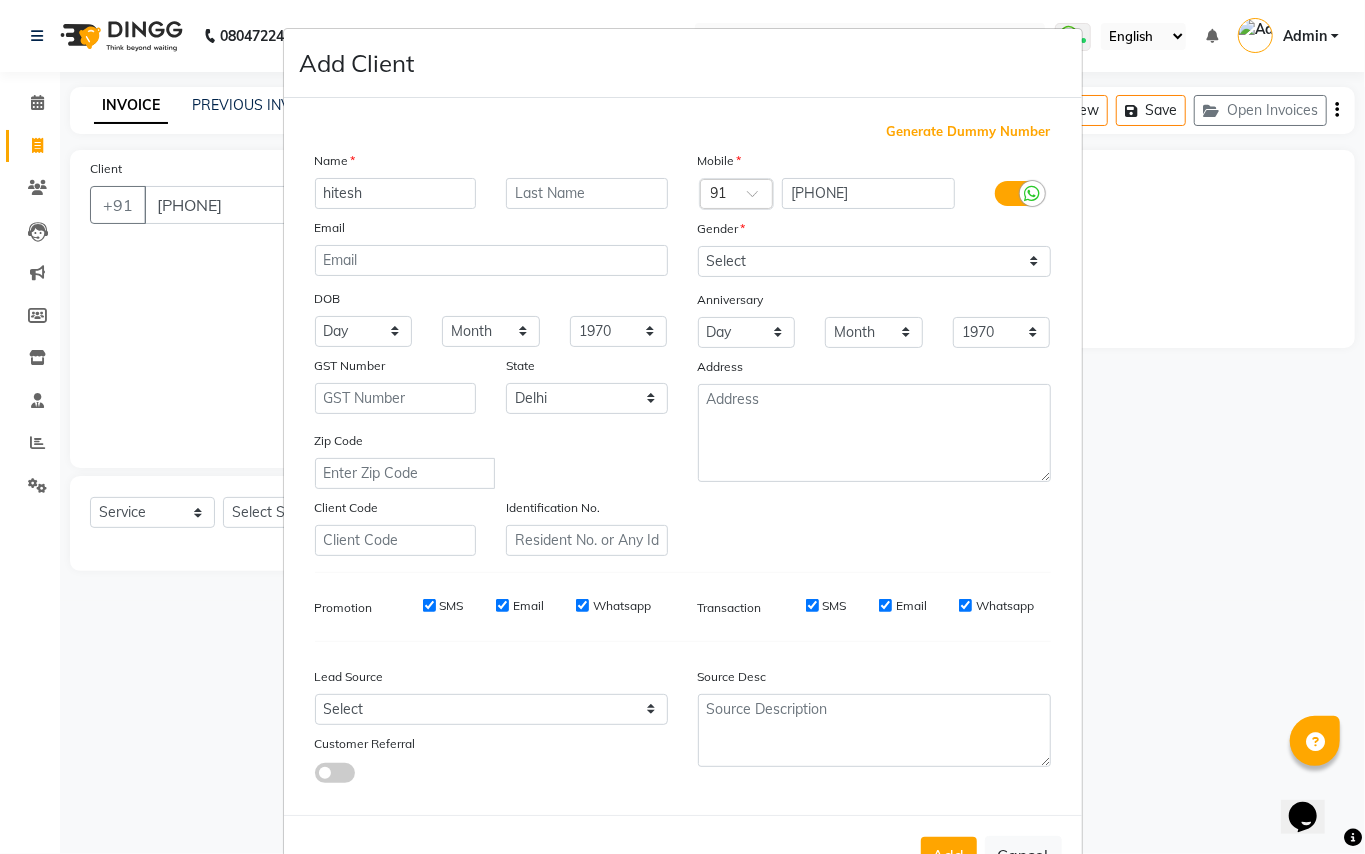 click on "hitesh" at bounding box center (396, 193) 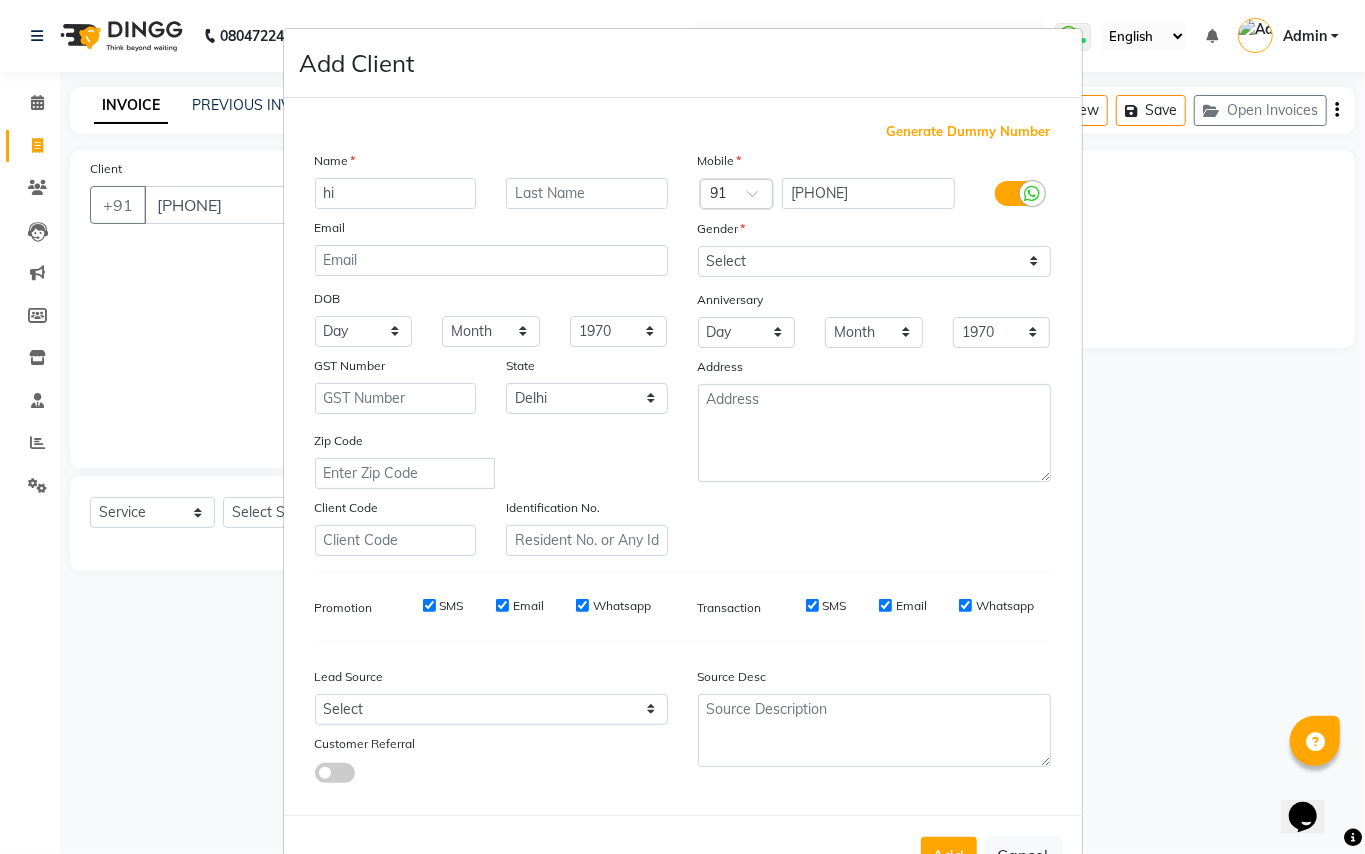 type on "h" 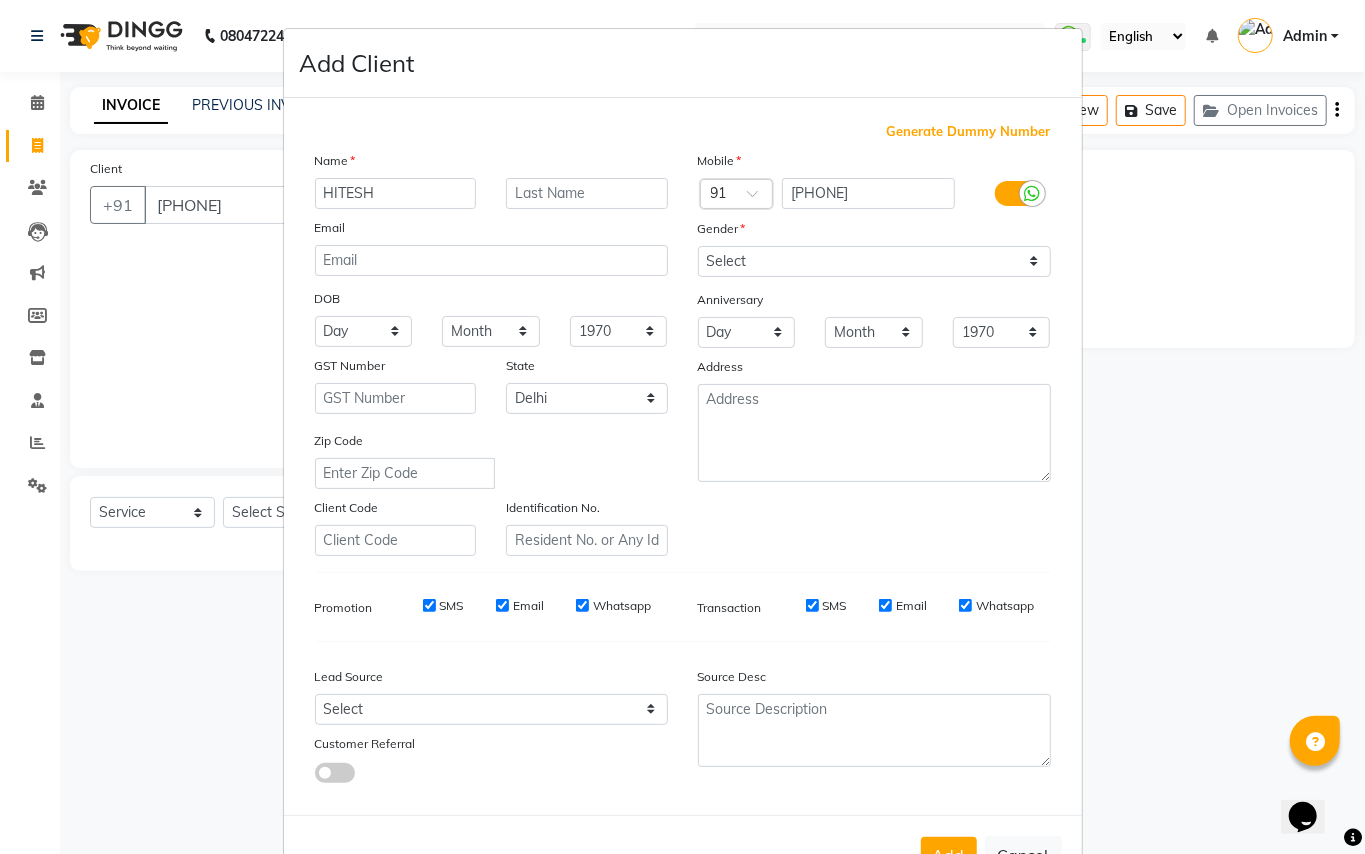 type on "HITESH" 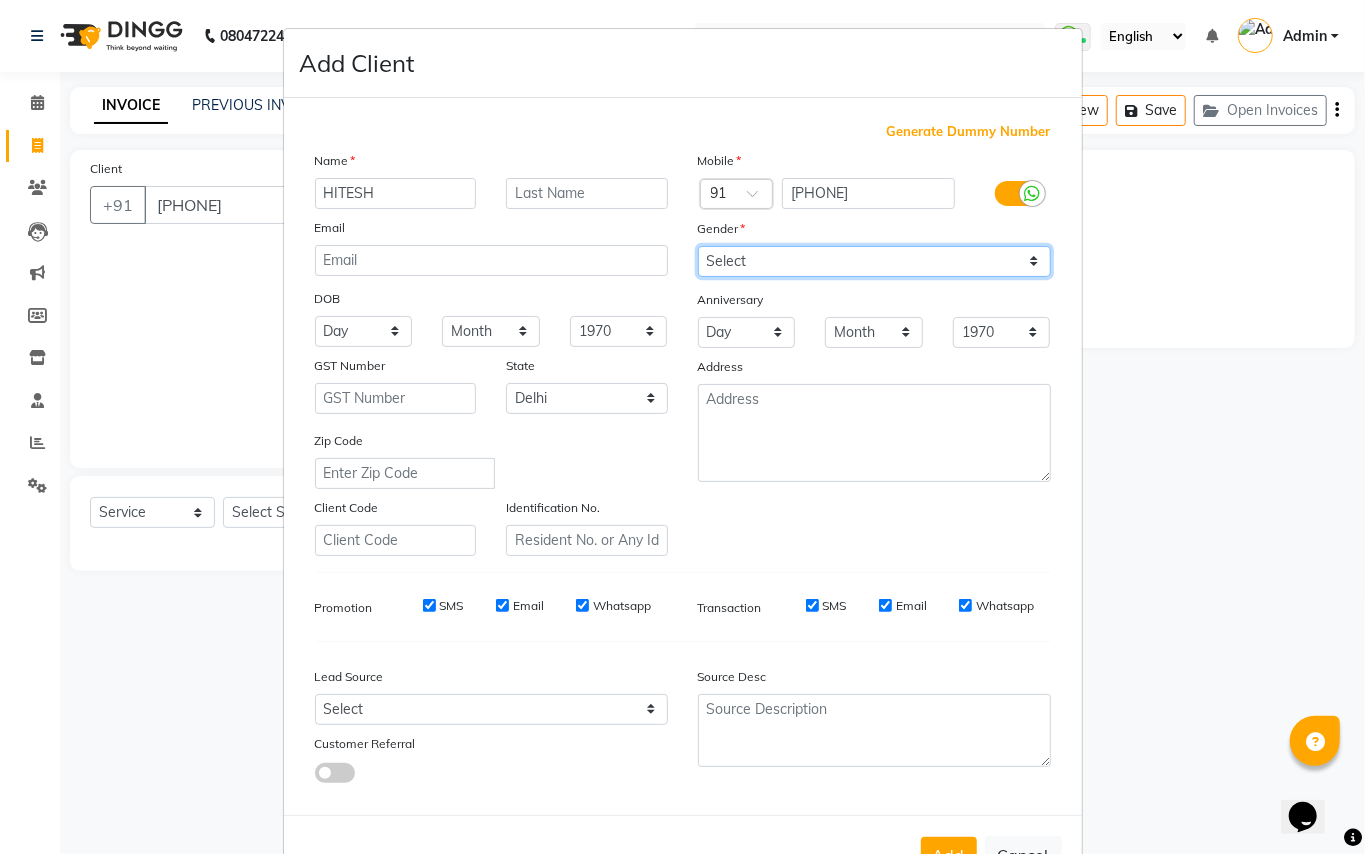 click on "Select Male Female Other Prefer Not To Say" at bounding box center (874, 261) 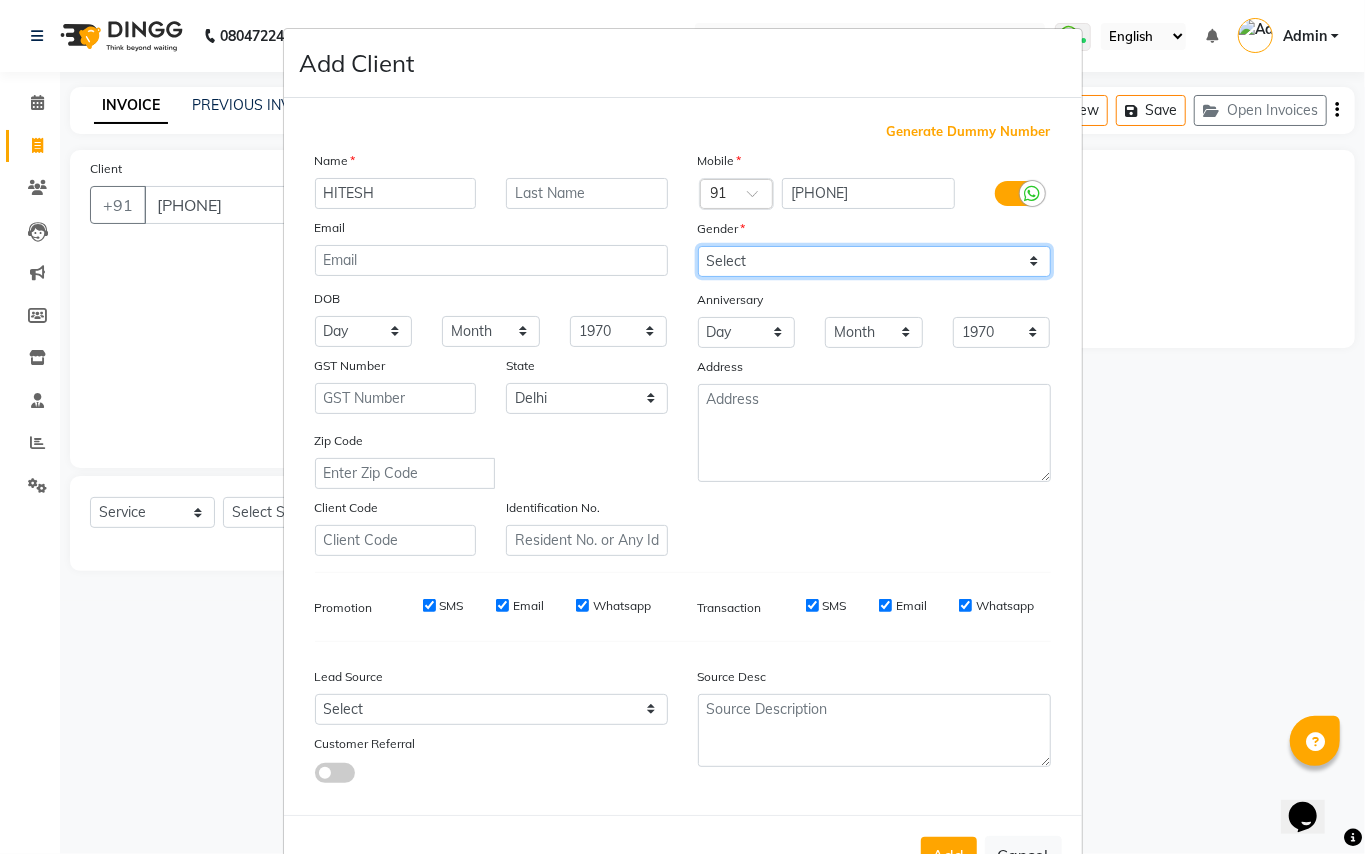 select on "male" 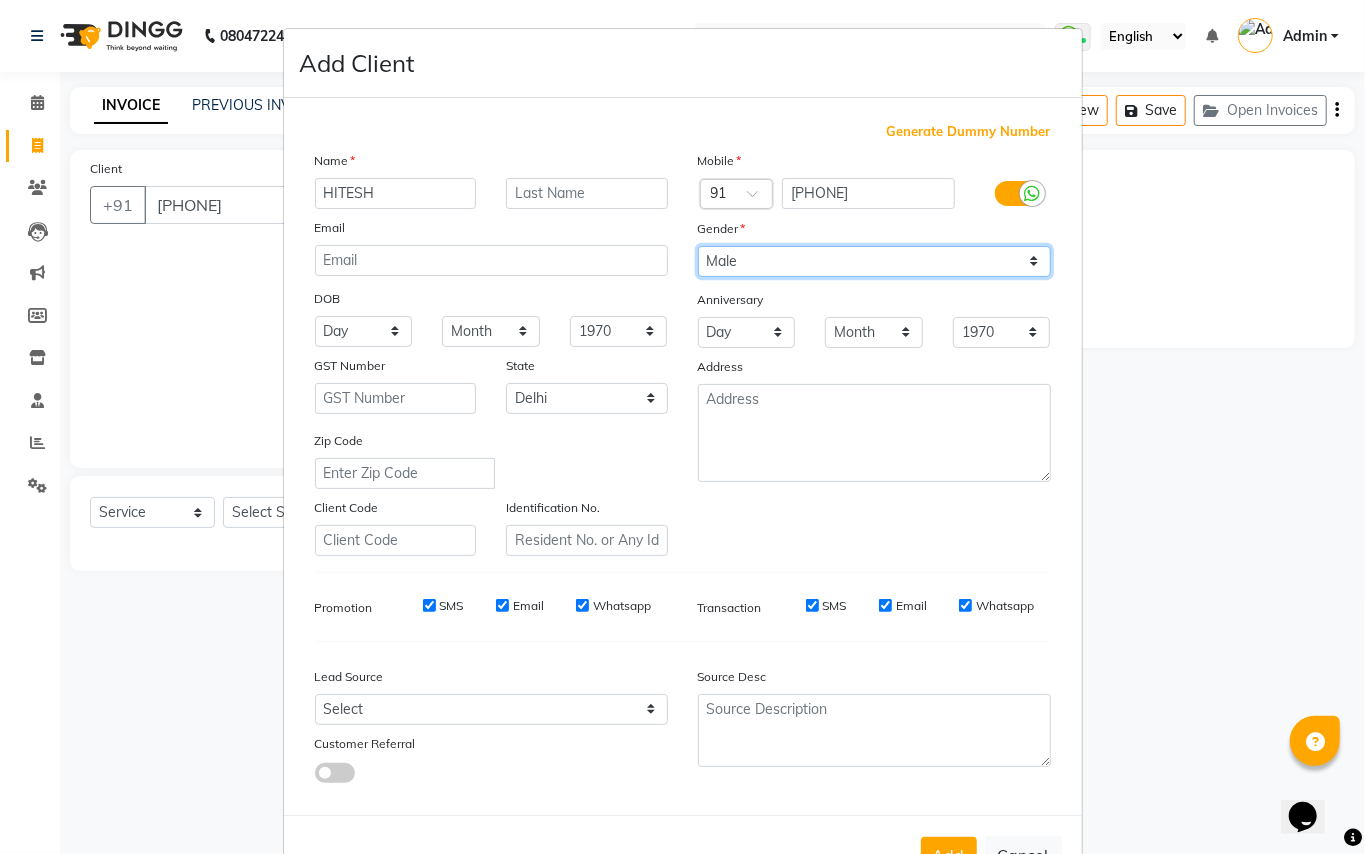 click on "Select Male Female Other Prefer Not To Say" at bounding box center (874, 261) 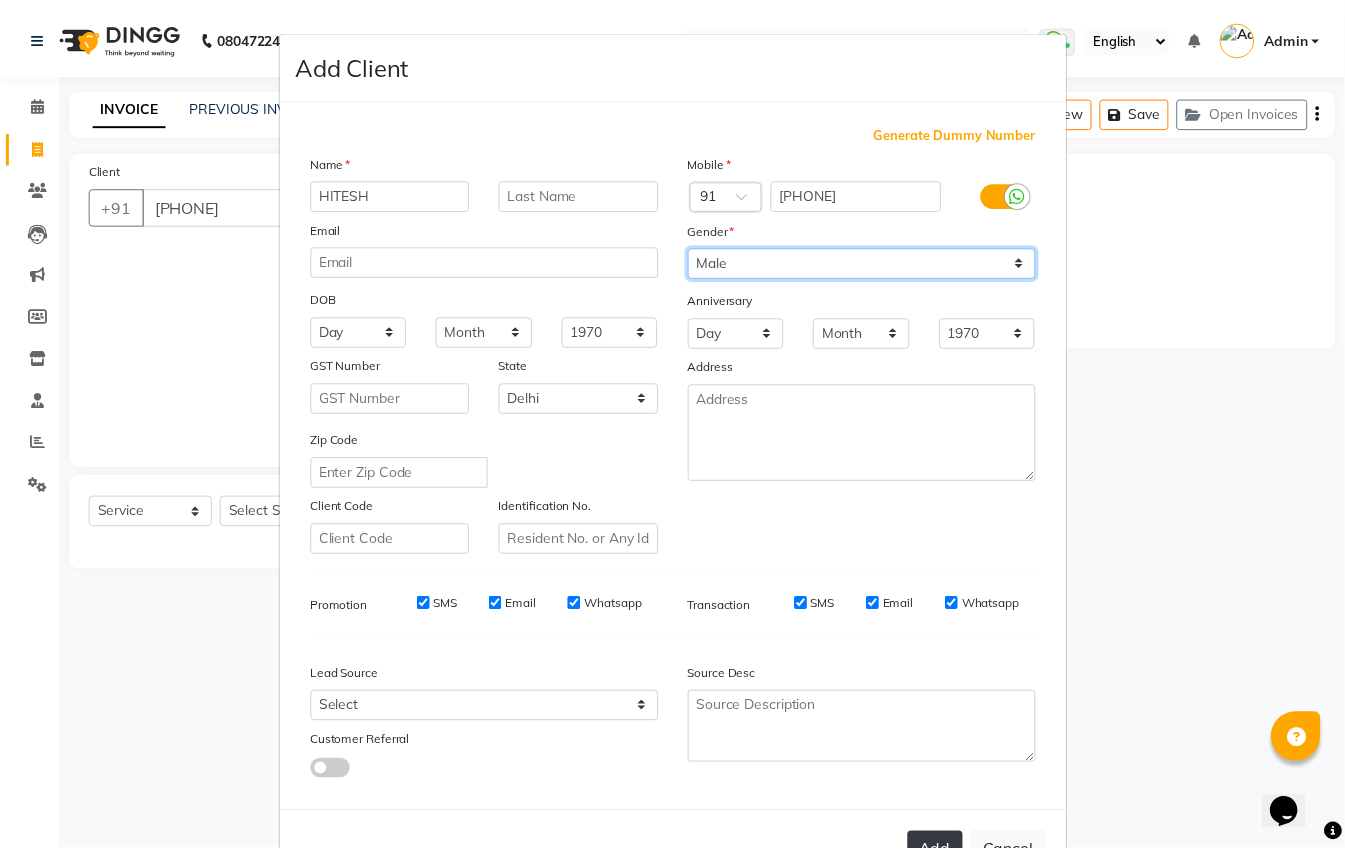 scroll, scrollTop: 64, scrollLeft: 0, axis: vertical 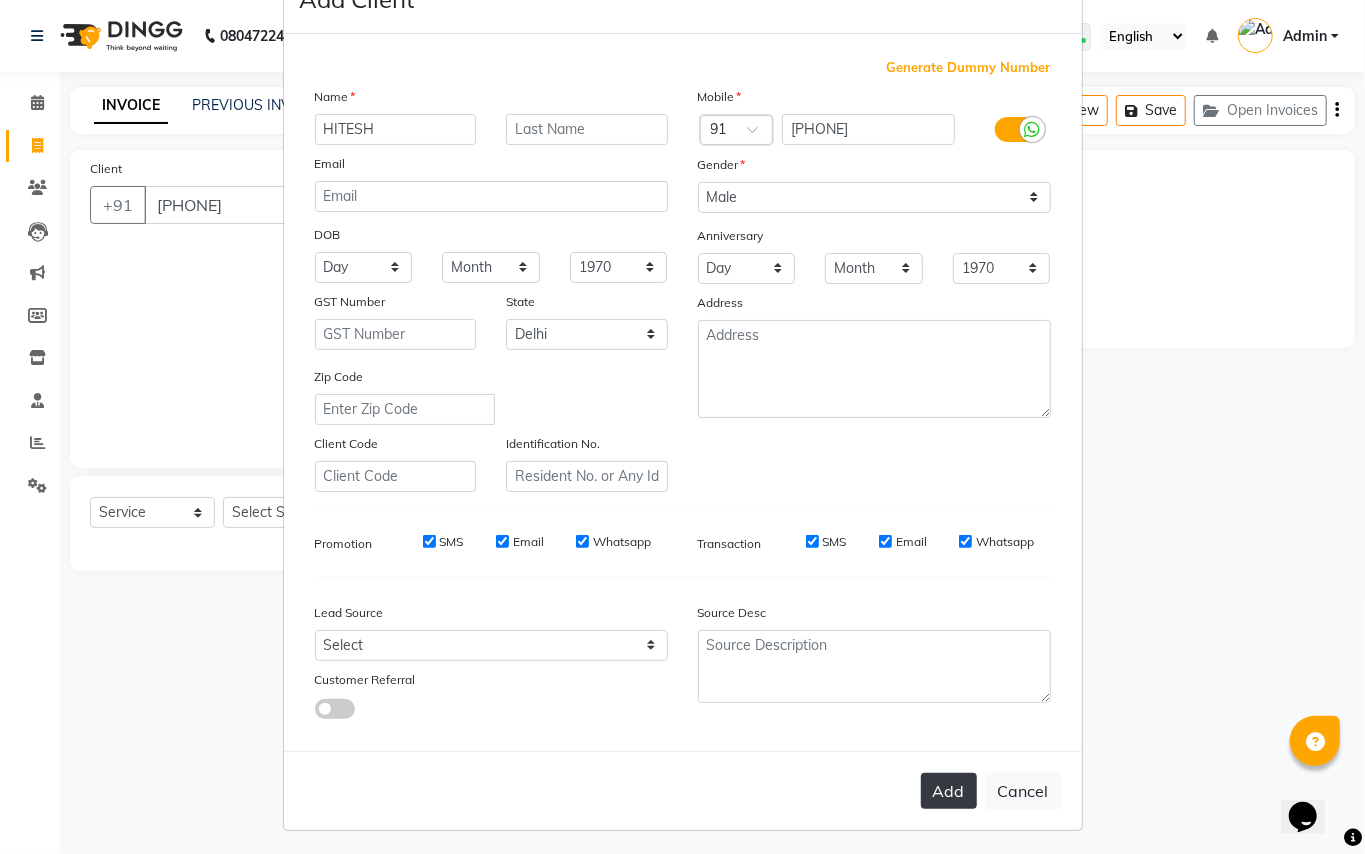click on "Add" at bounding box center [949, 791] 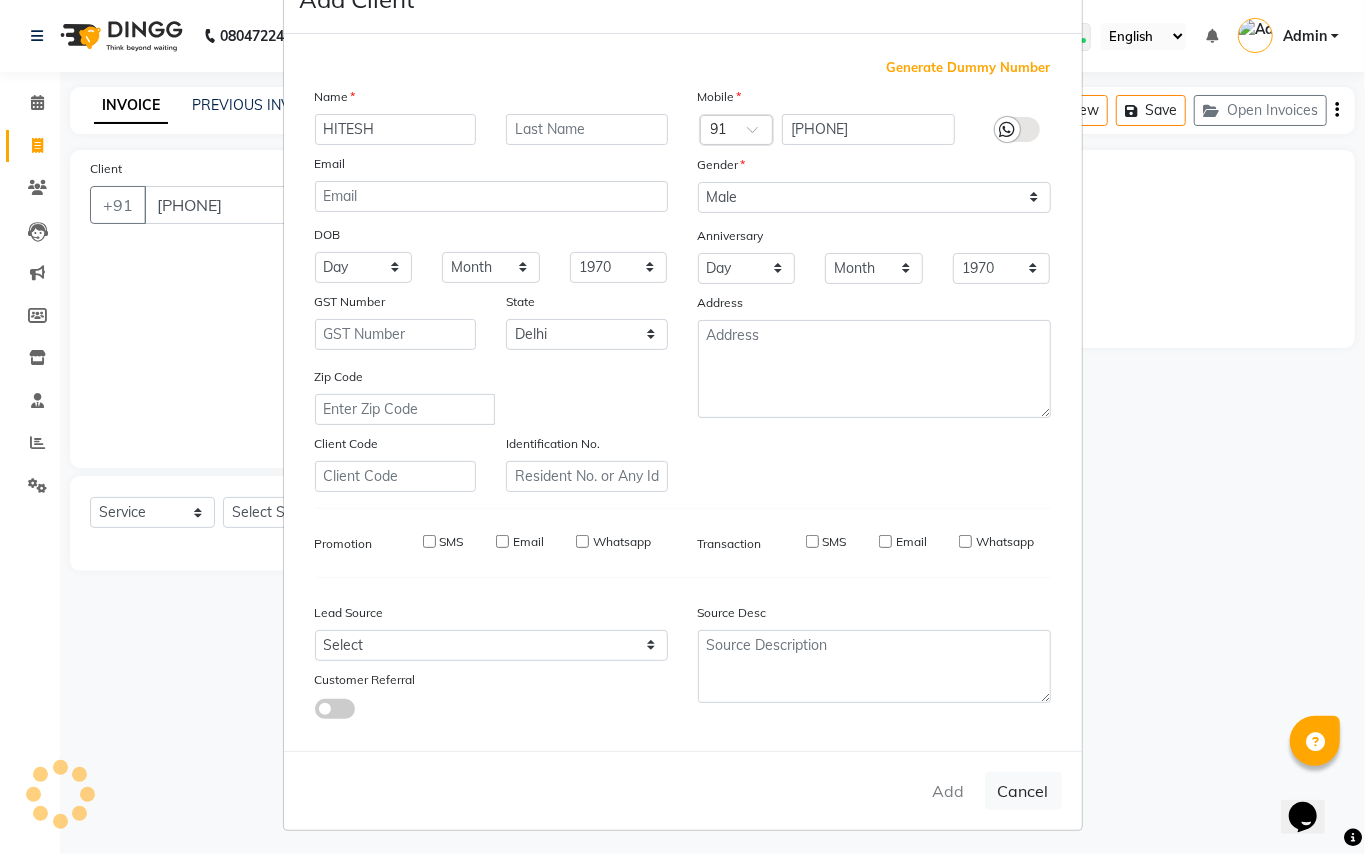 type 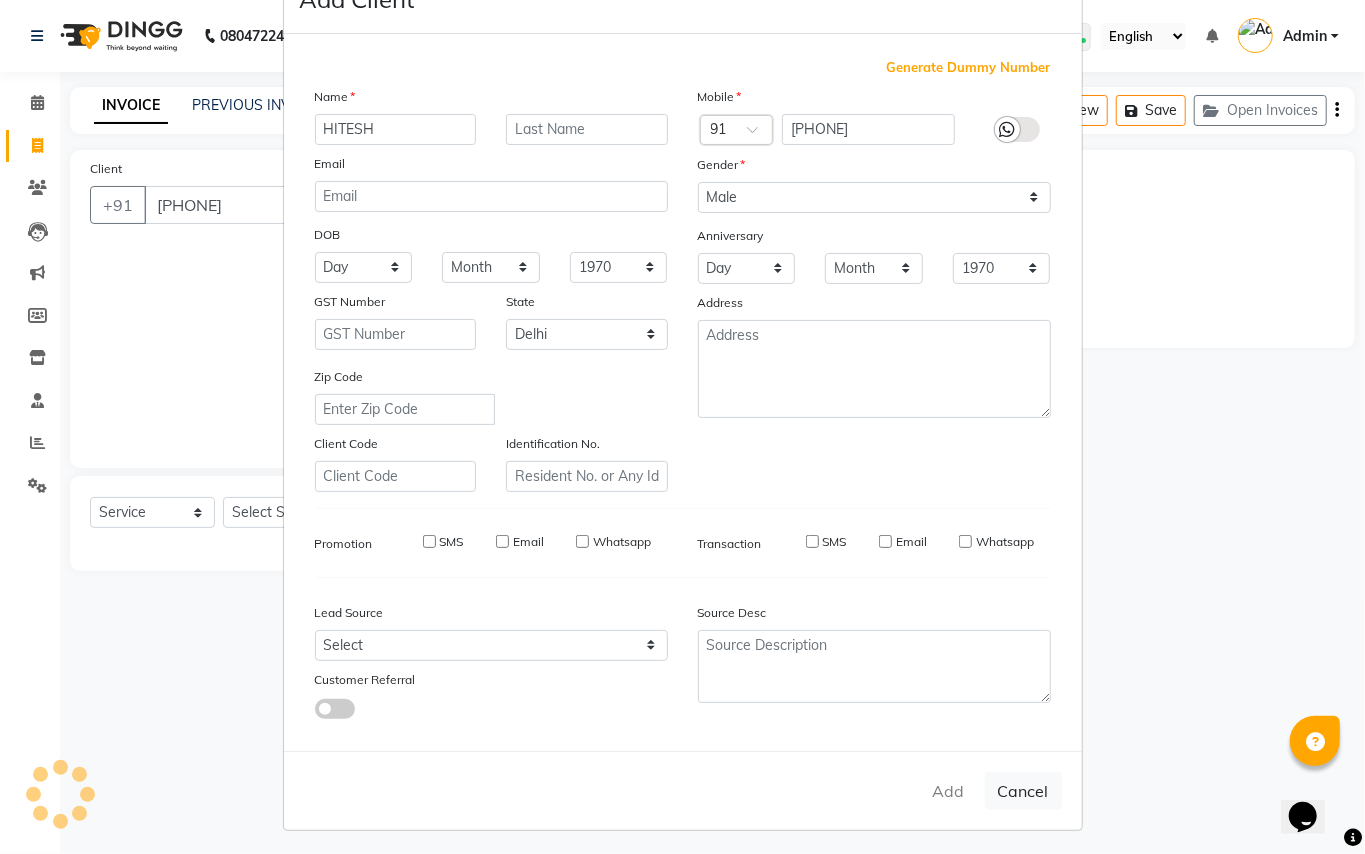 select 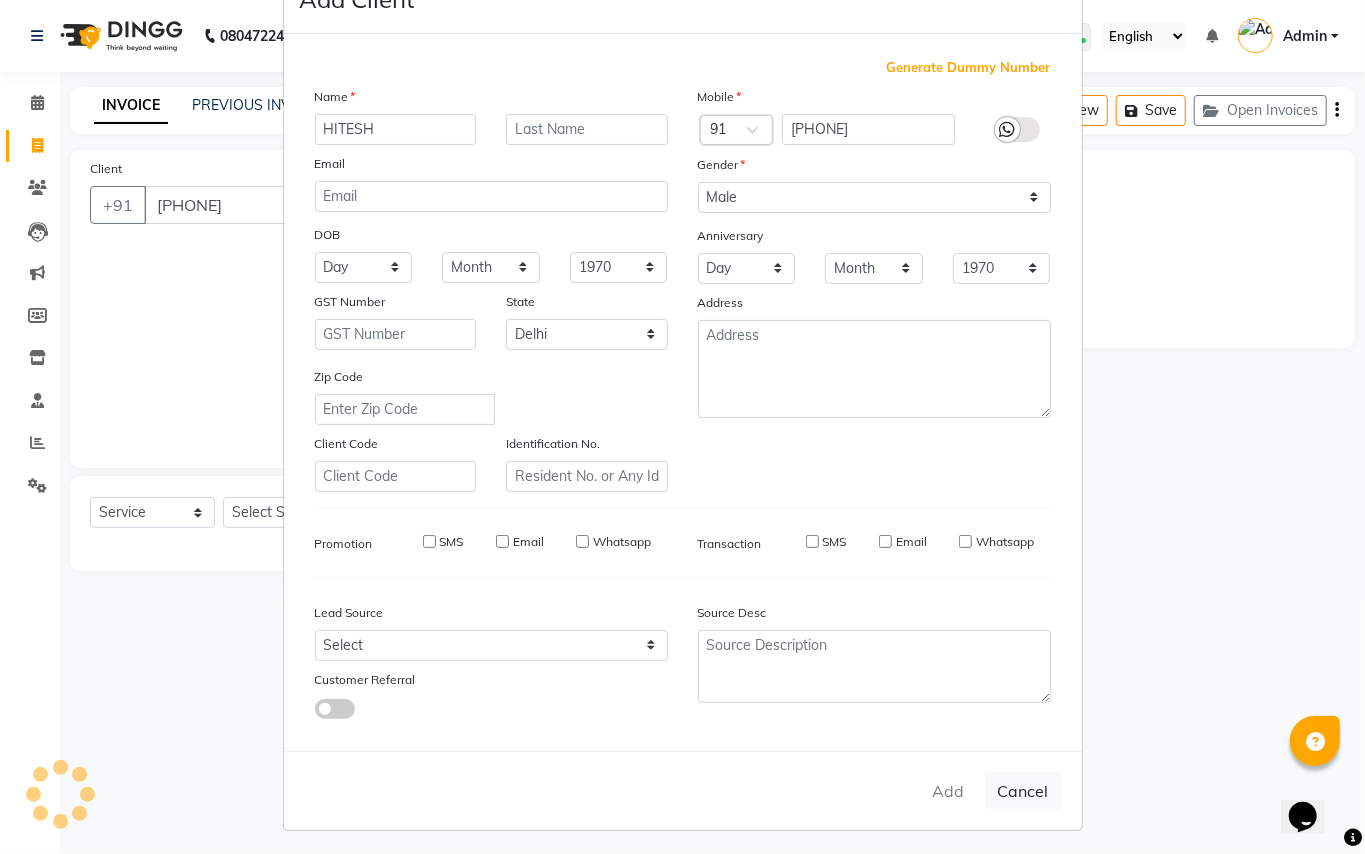 select on "null" 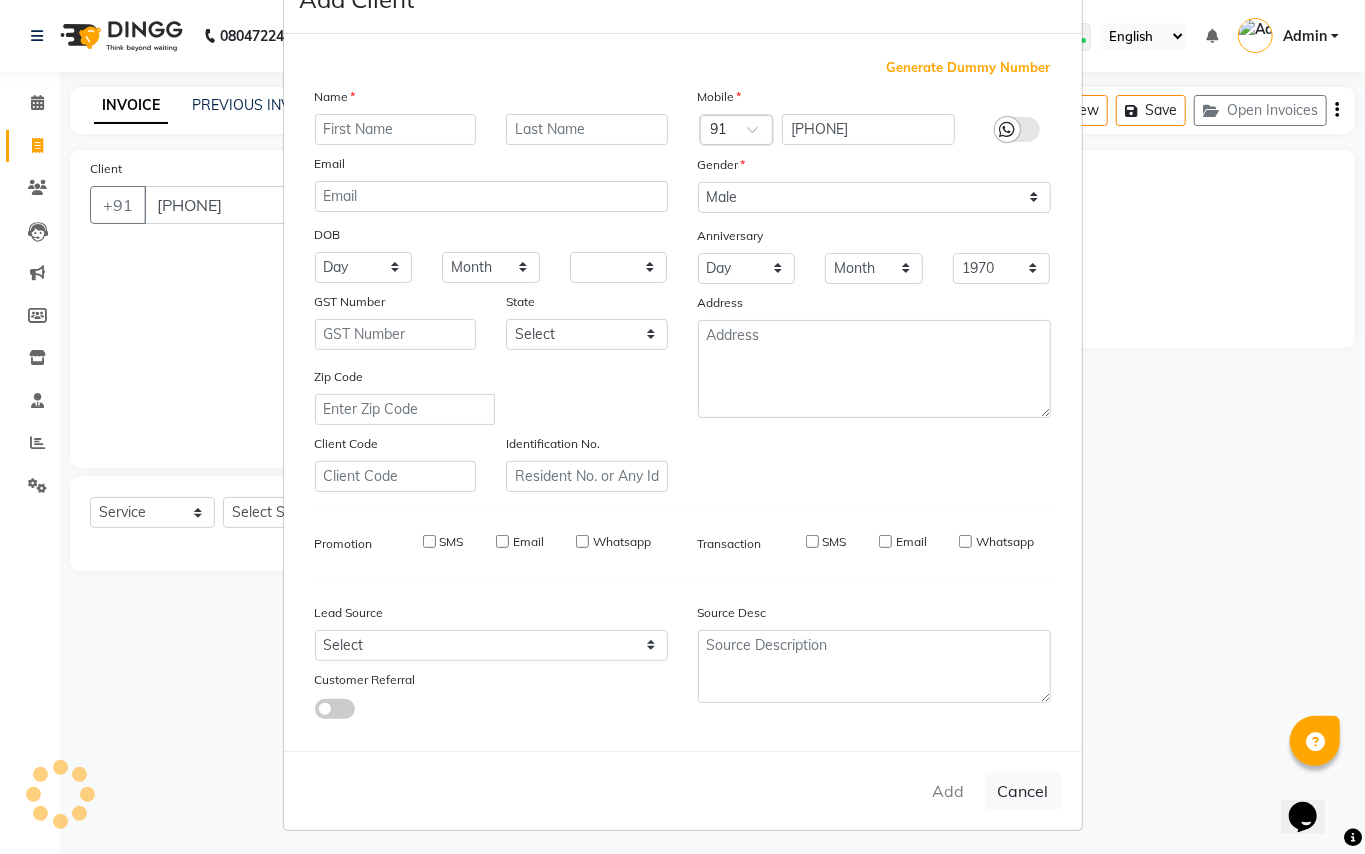 type 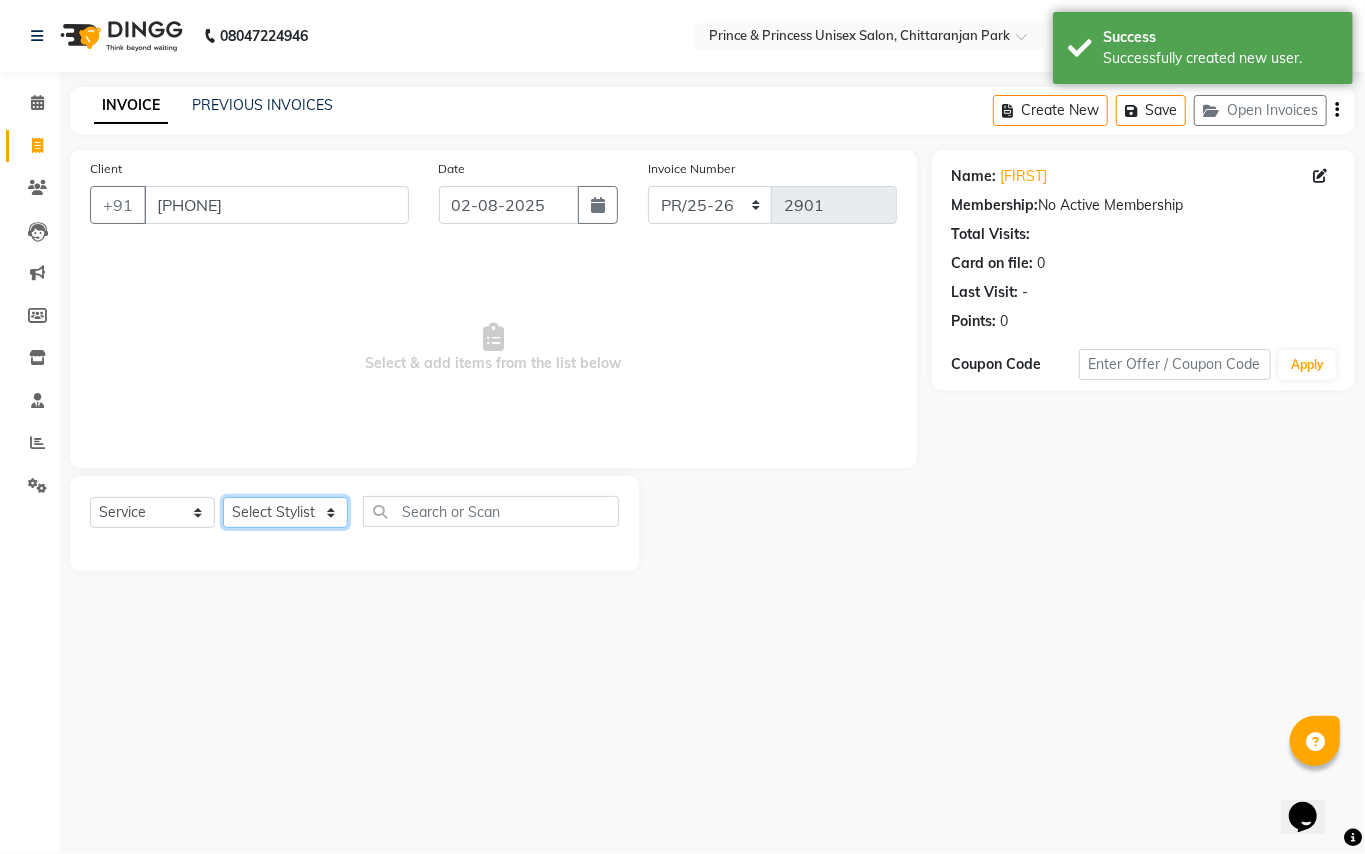 click on "Select Stylist ABHISHEK AJEET AJEET NEW ARUN ASLAM CHANDAN GUDDU MAHESH MANI MEENAKSHI MONU PINKI RAHUL RISHI SANDEEP SONIYA TABASSUM XYZ" 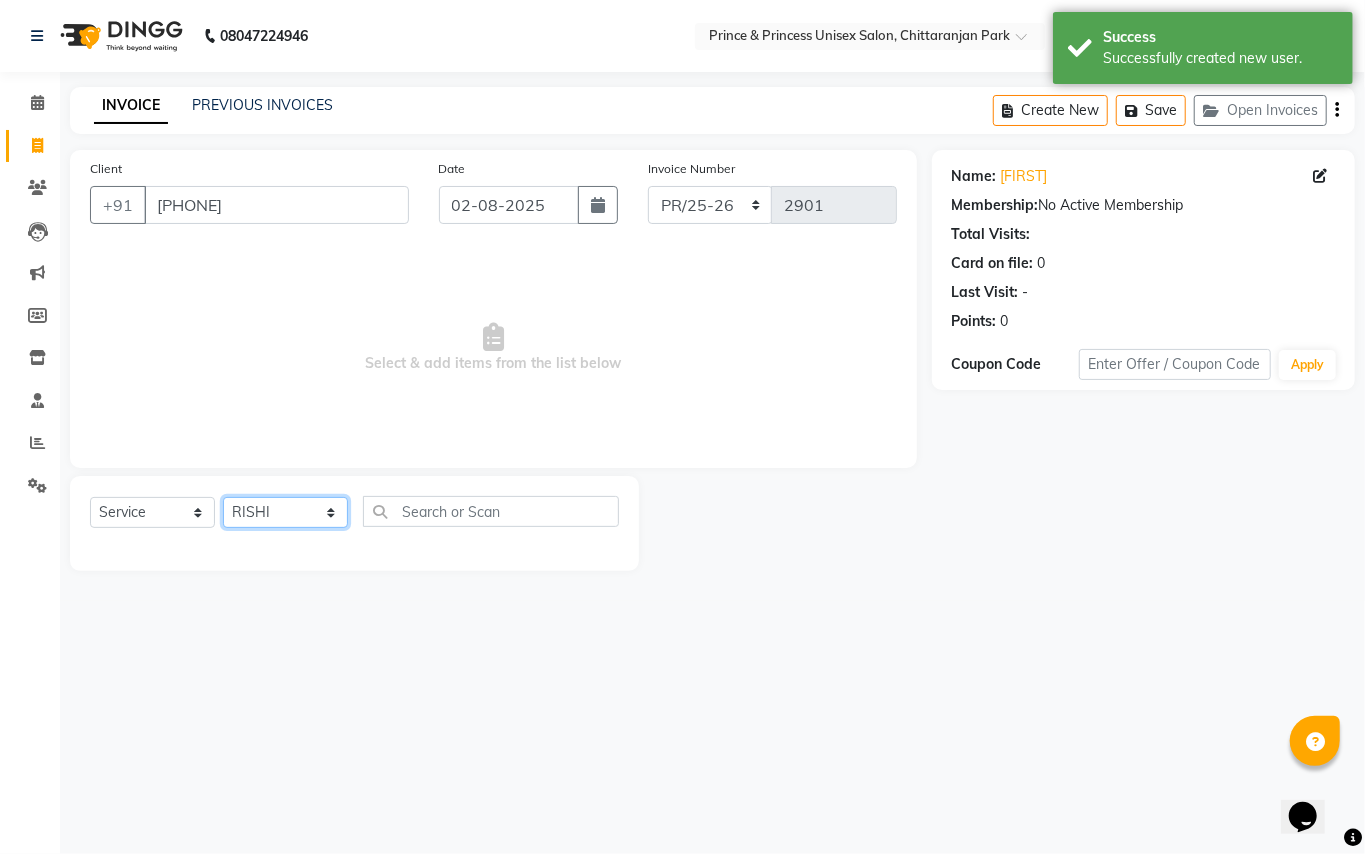 click on "Select Stylist ABHISHEK AJEET AJEET NEW ARUN ASLAM CHANDAN GUDDU MAHESH MANI MEENAKSHI MONU PINKI RAHUL RISHI SANDEEP SONIYA TABASSUM XYZ" 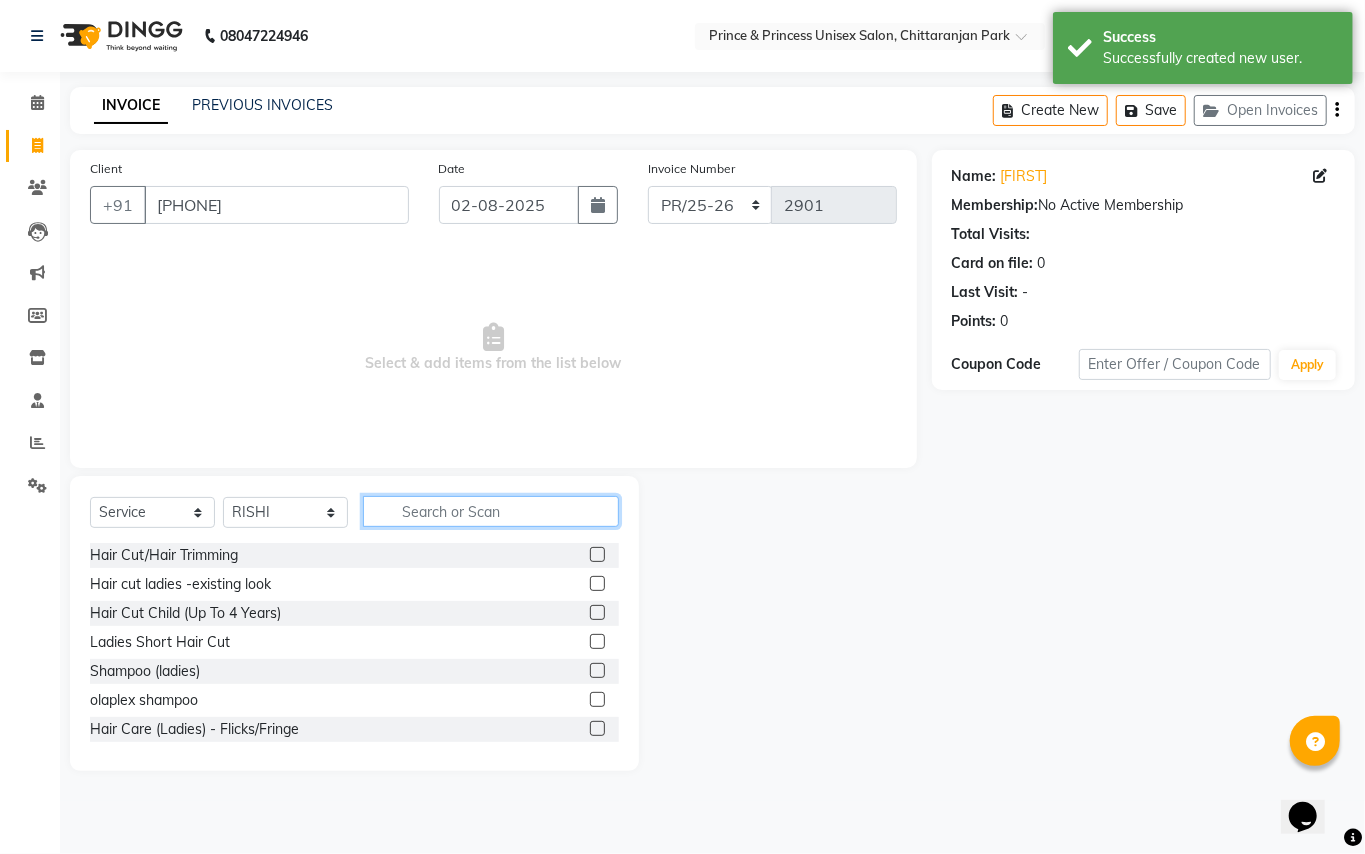 click 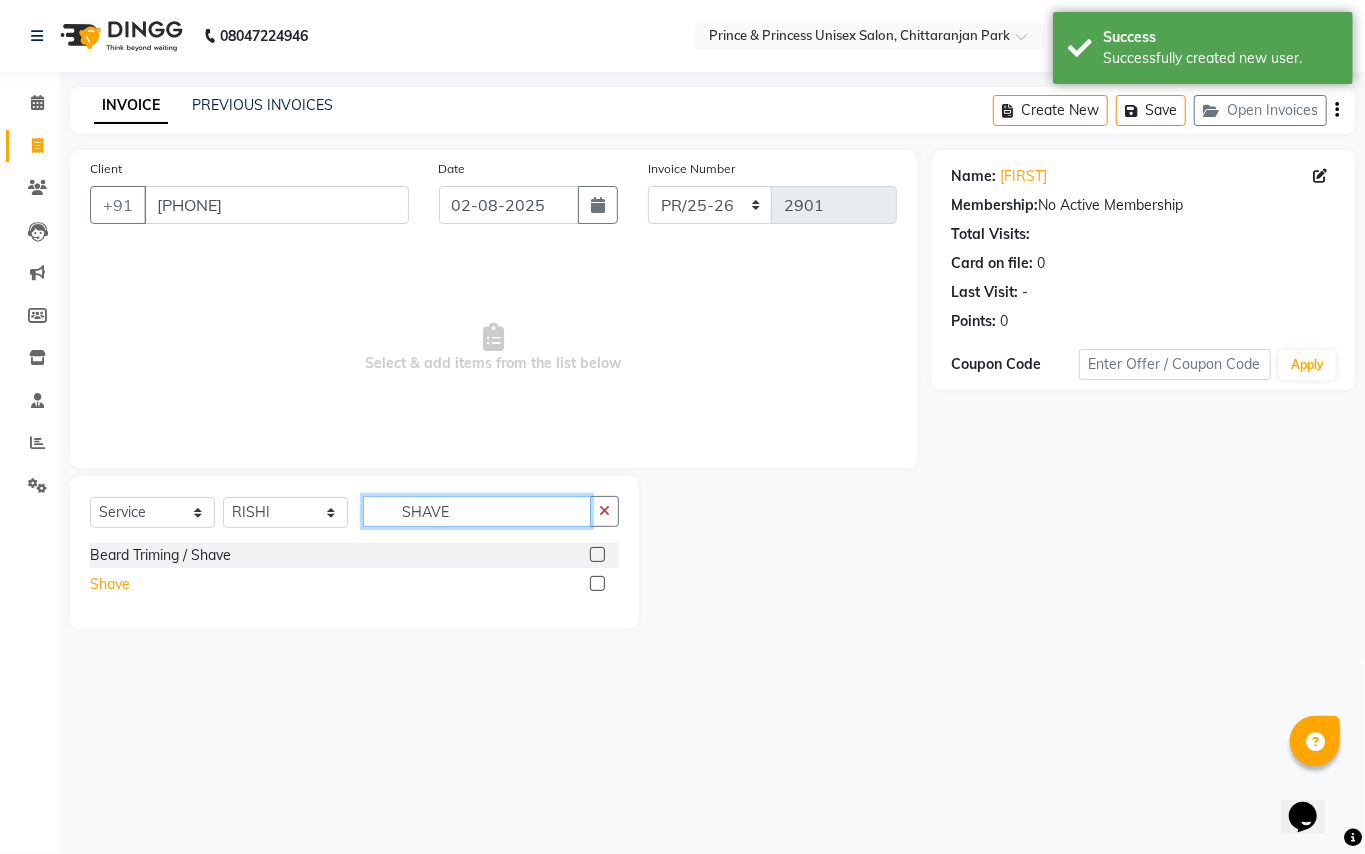 type on "SHAVE" 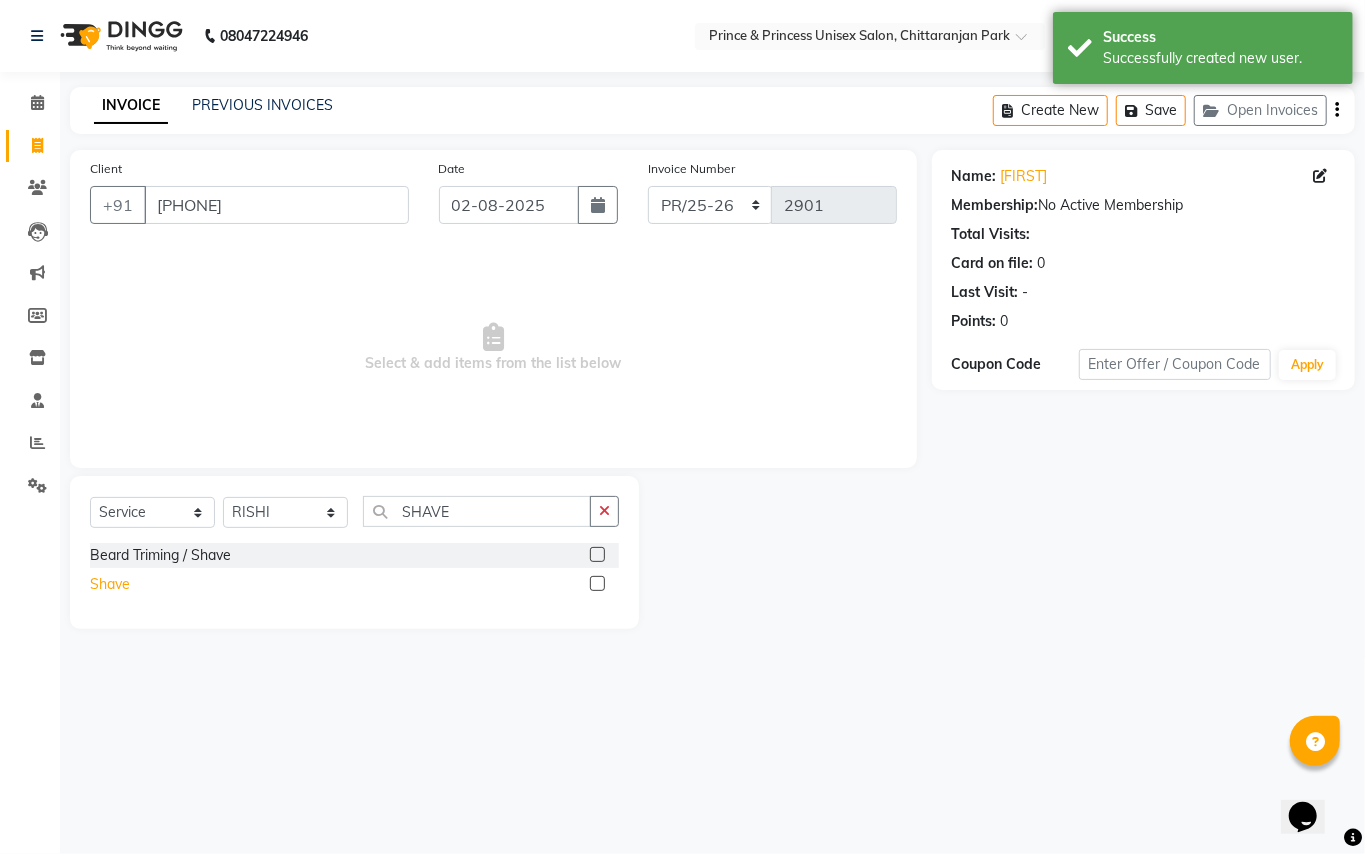 click on "Shave" 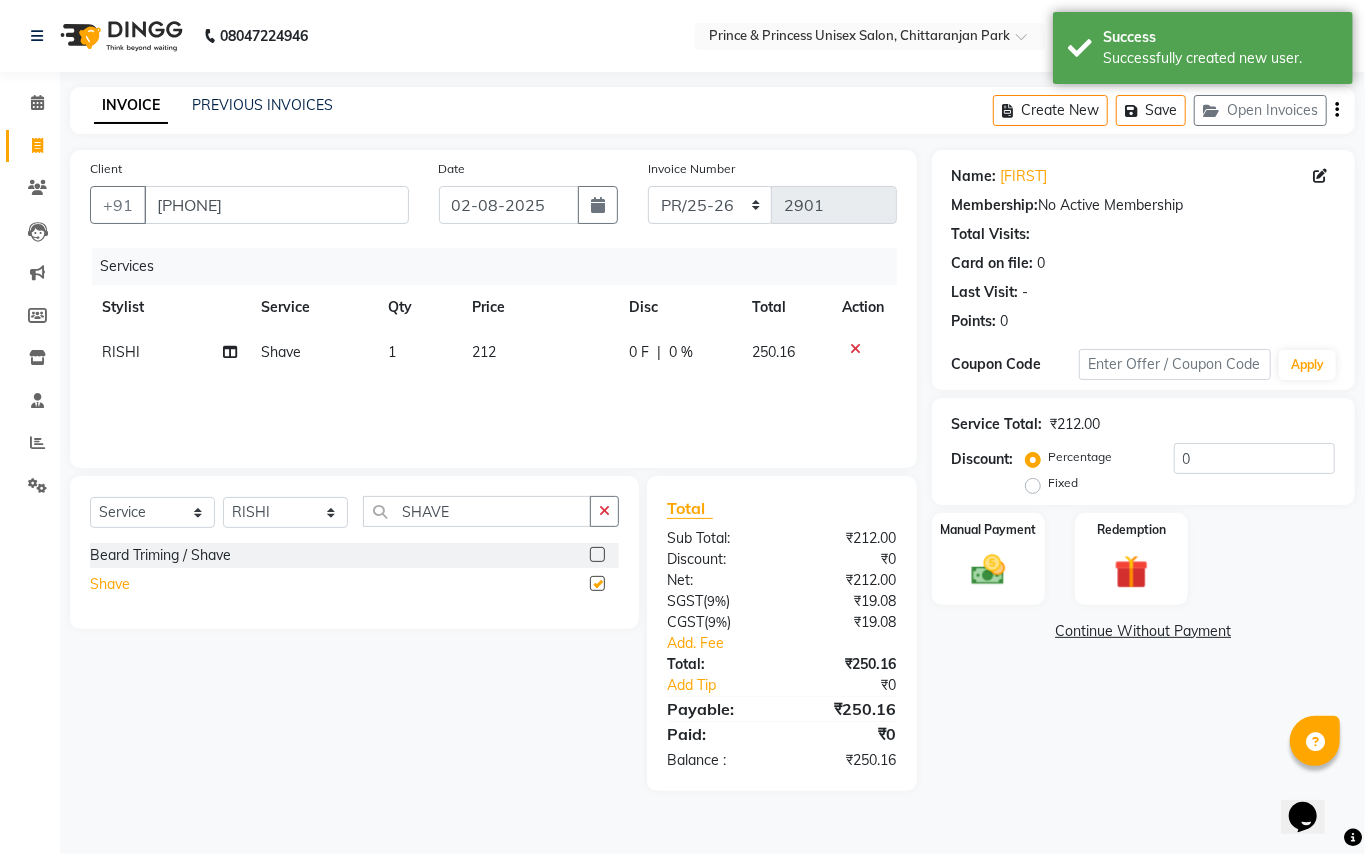 checkbox on "false" 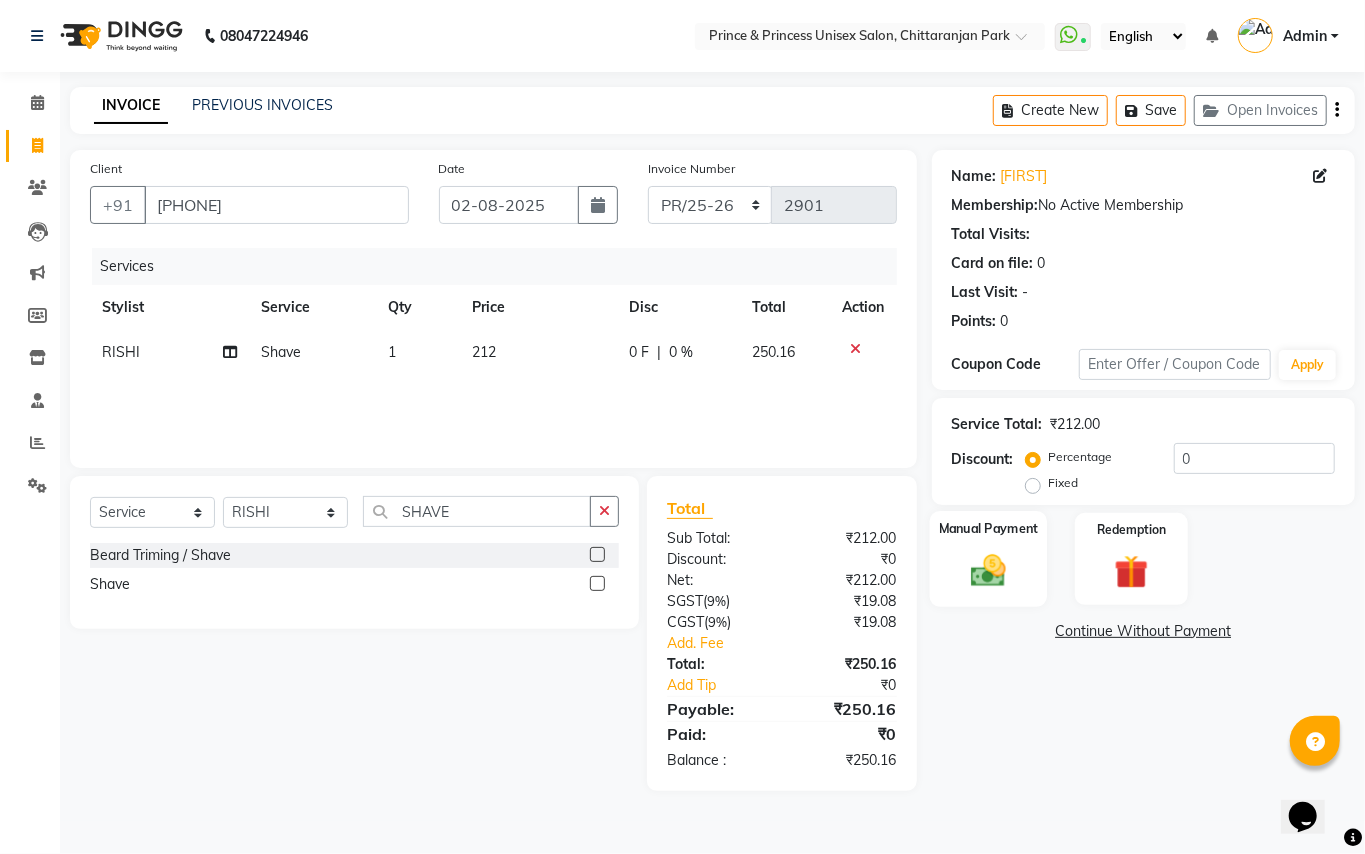 click 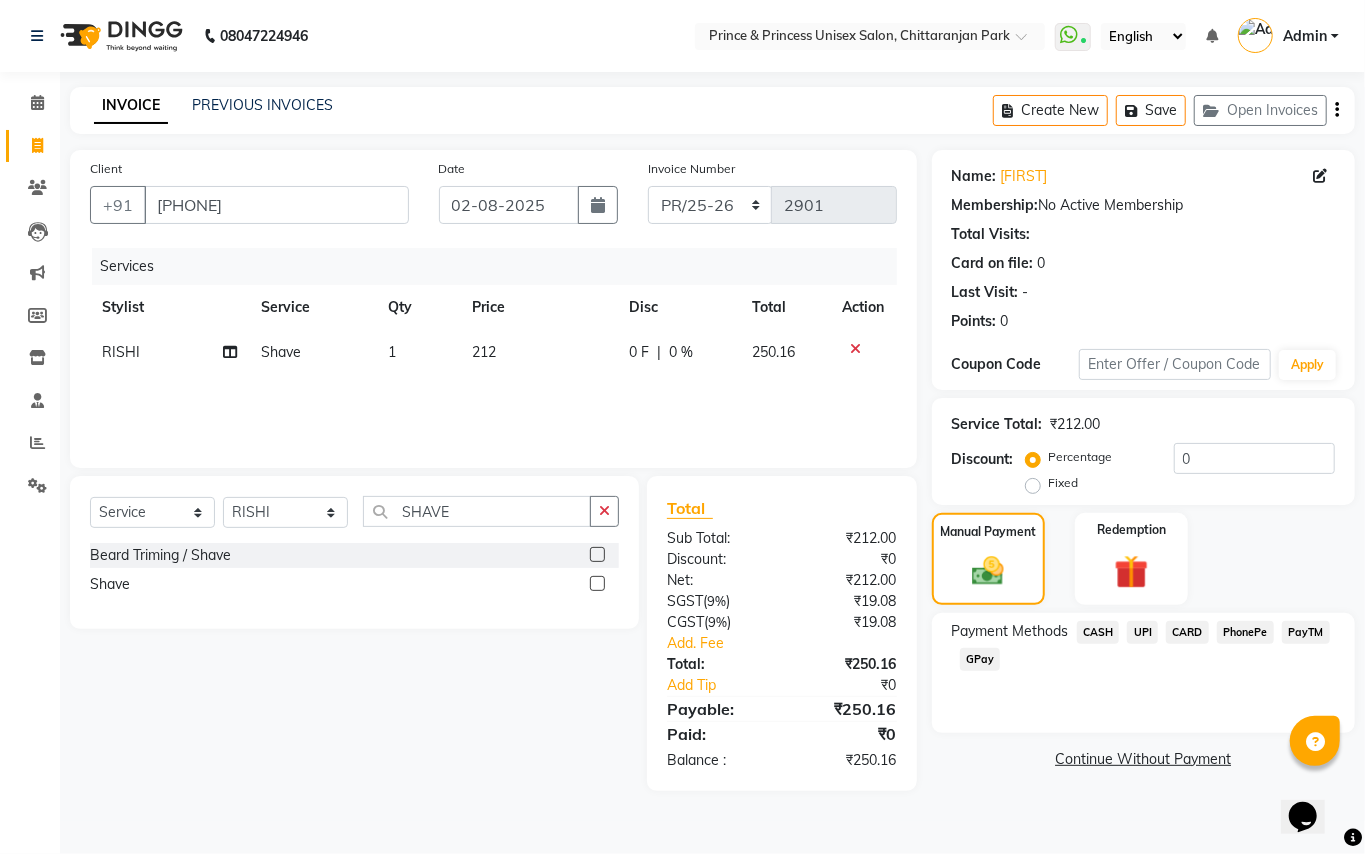 click on "PayTM" 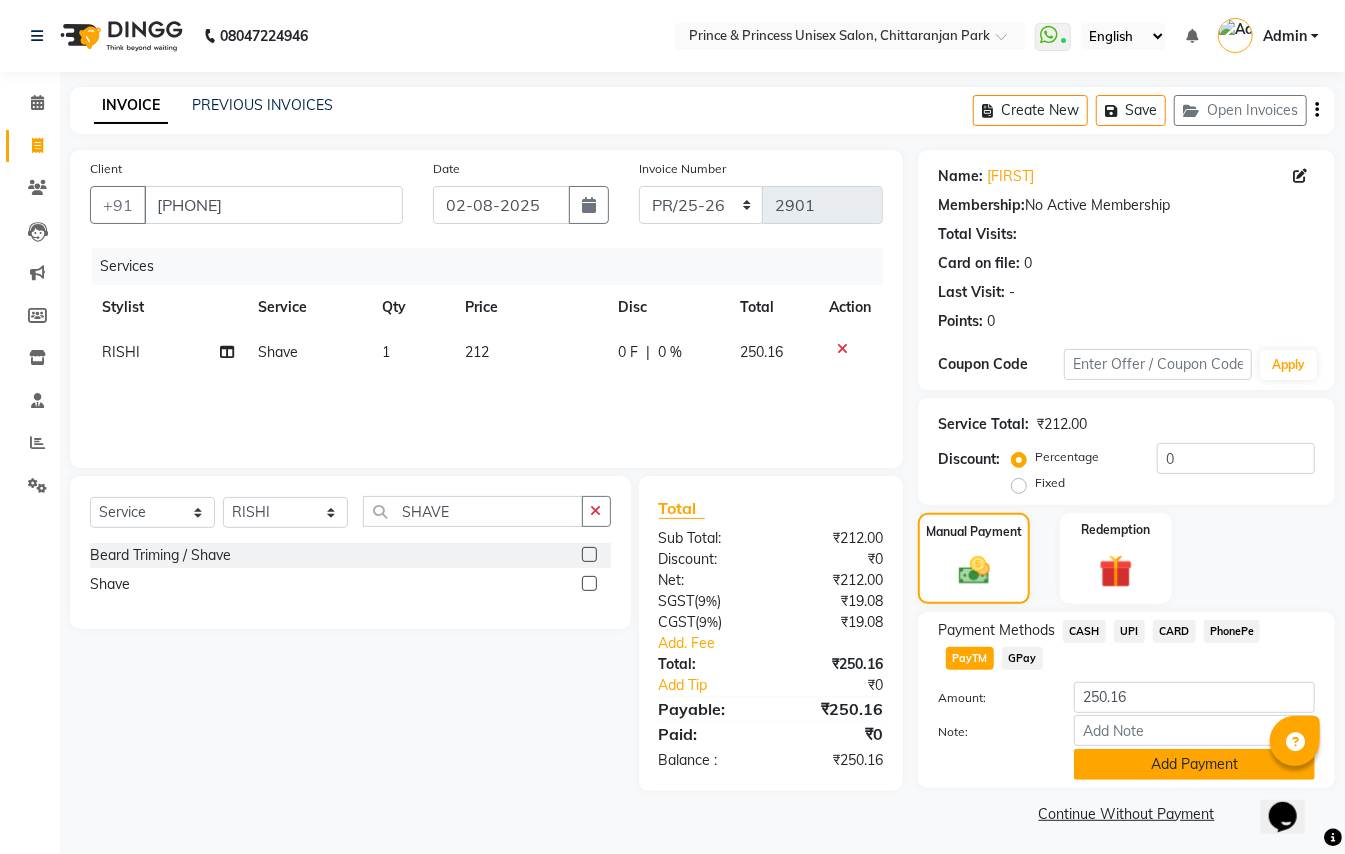 click on "Add Payment" 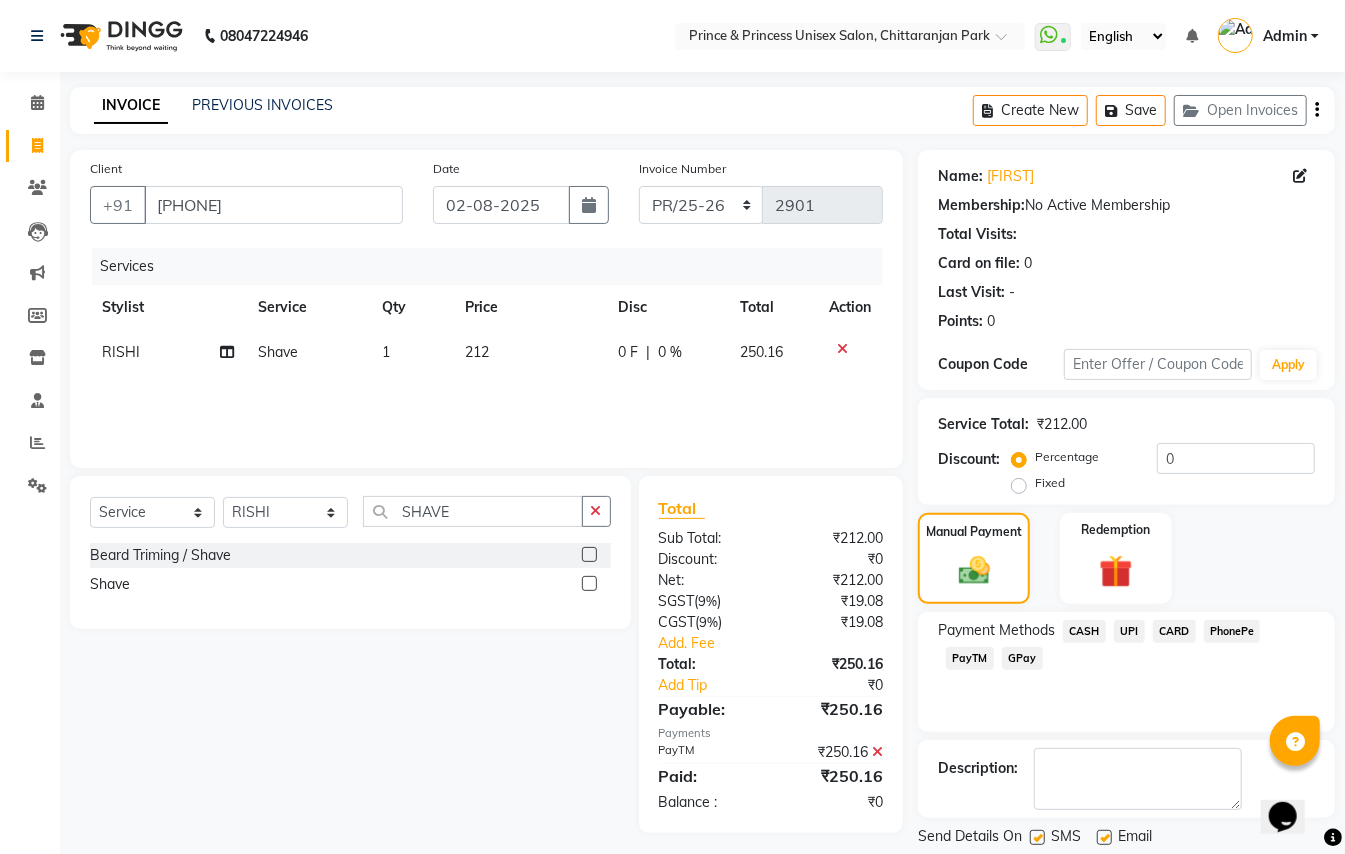 scroll, scrollTop: 62, scrollLeft: 0, axis: vertical 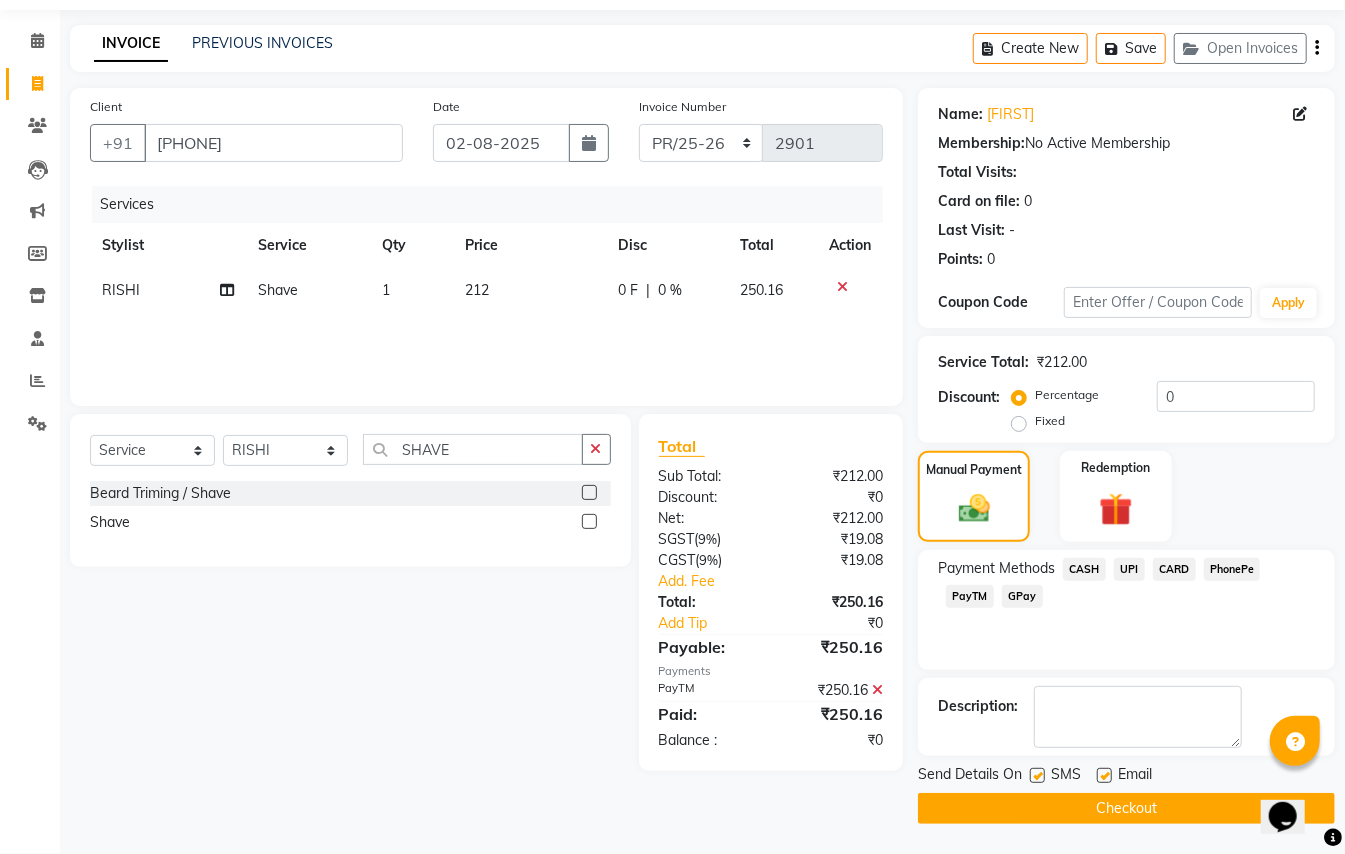 click on "Checkout" 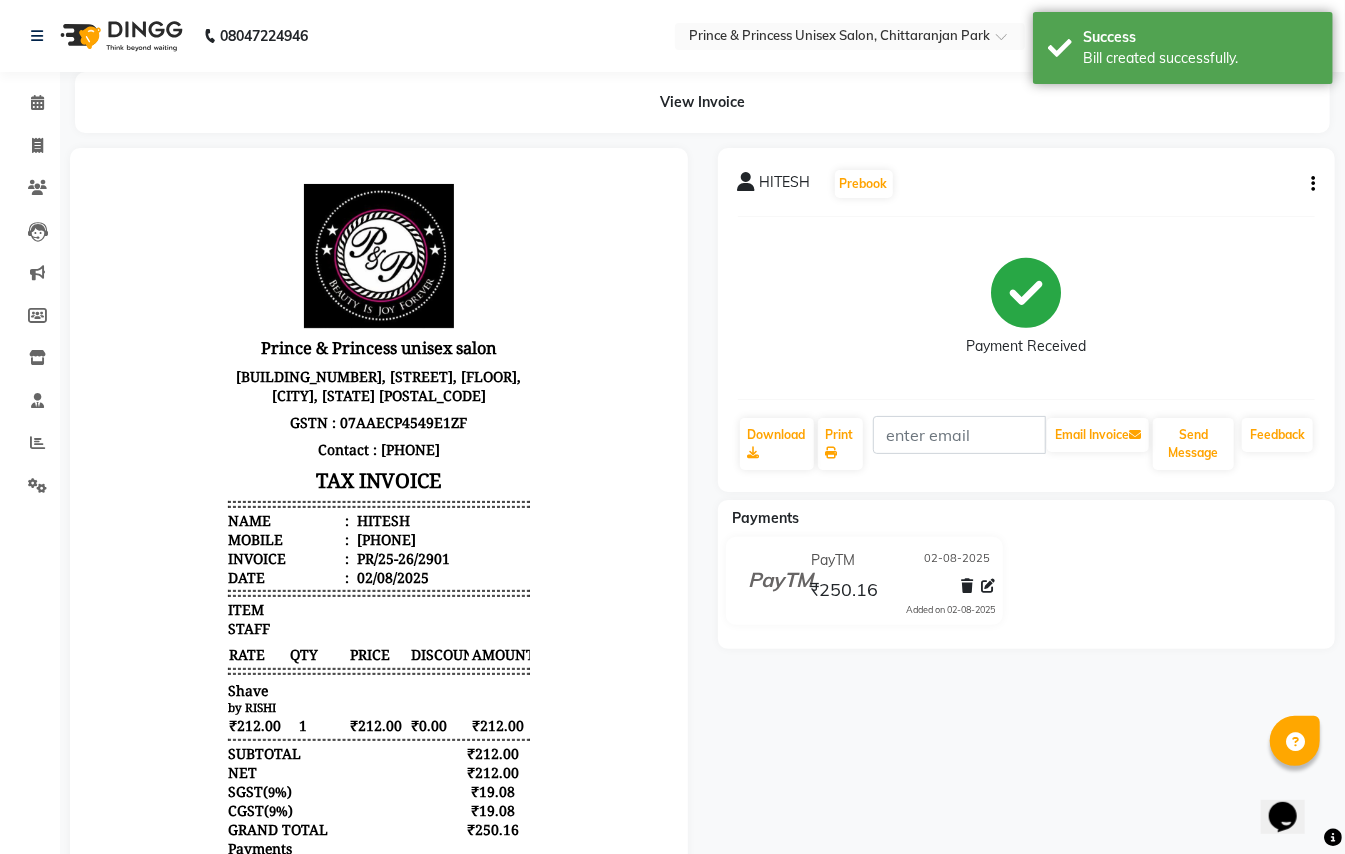 scroll, scrollTop: 0, scrollLeft: 0, axis: both 